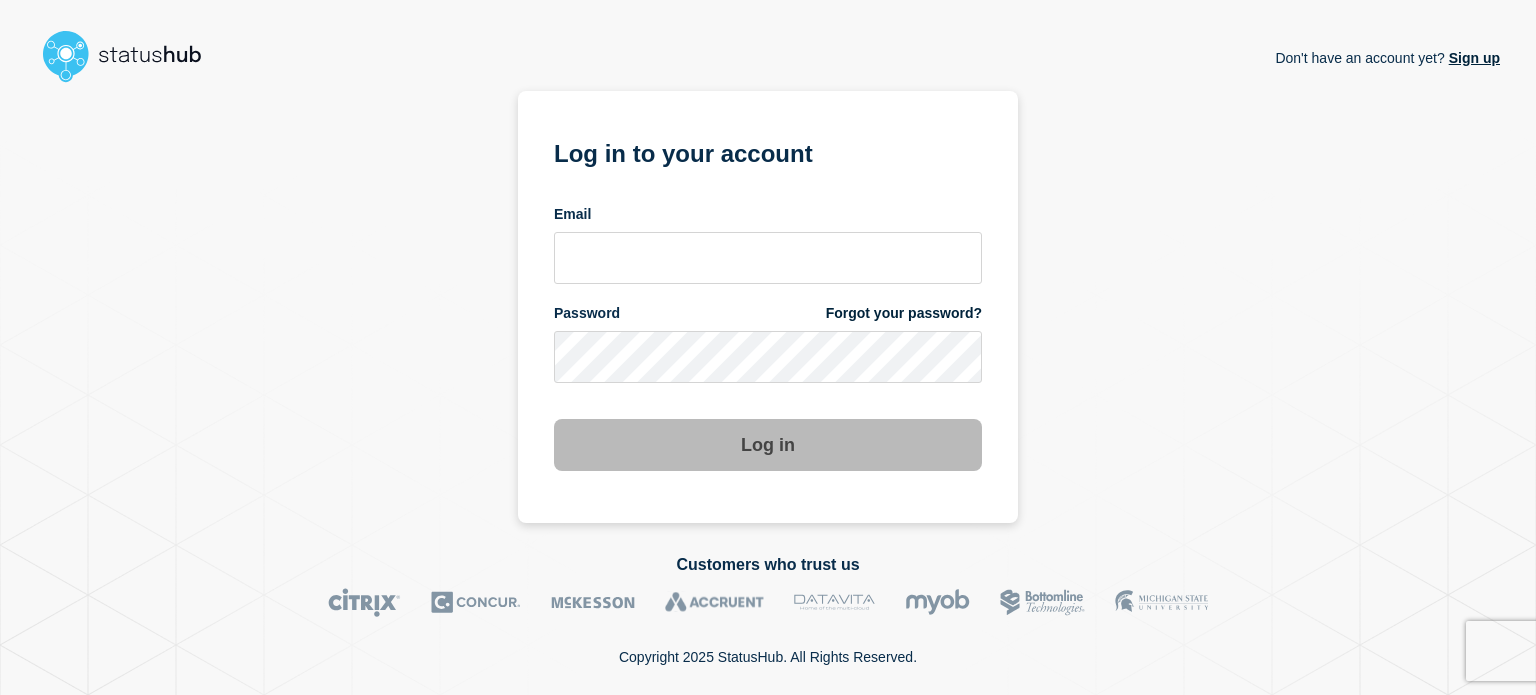 scroll, scrollTop: 0, scrollLeft: 0, axis: both 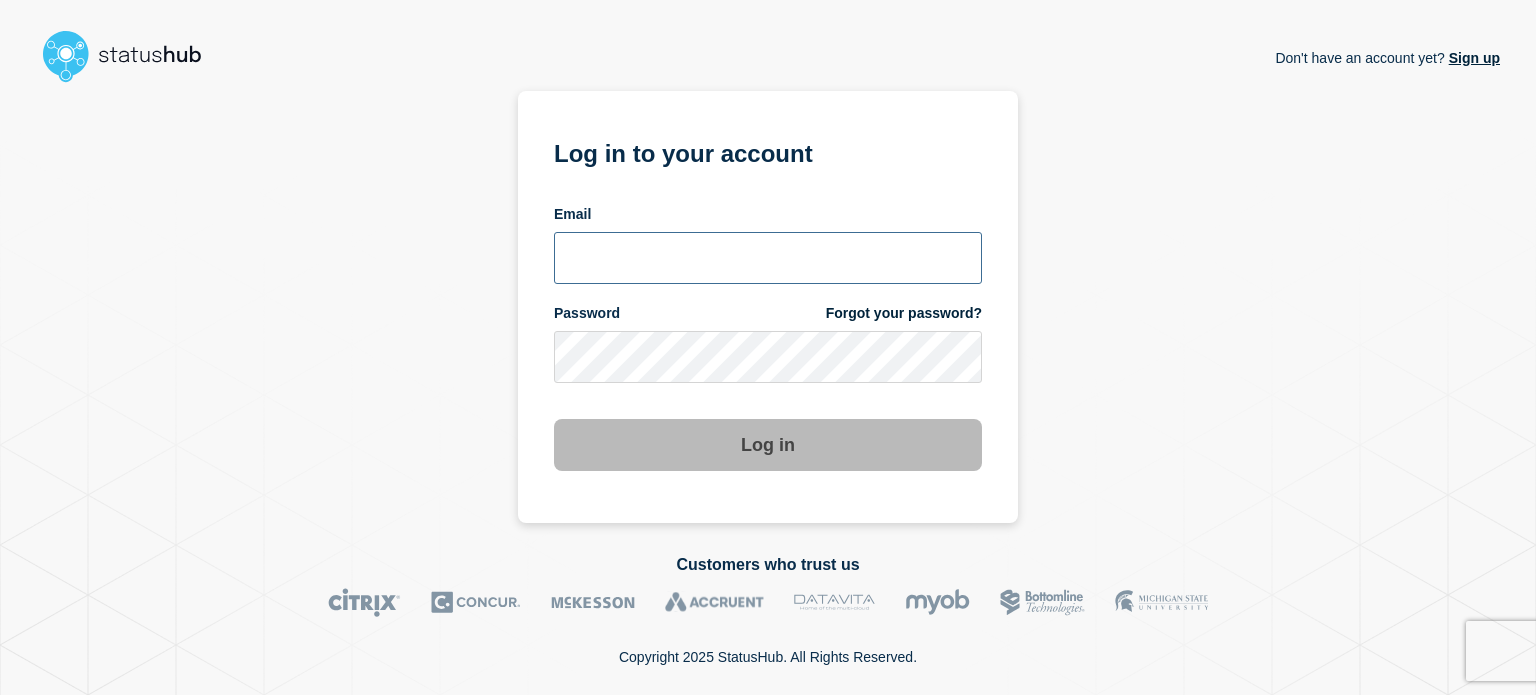 click at bounding box center [768, 258] 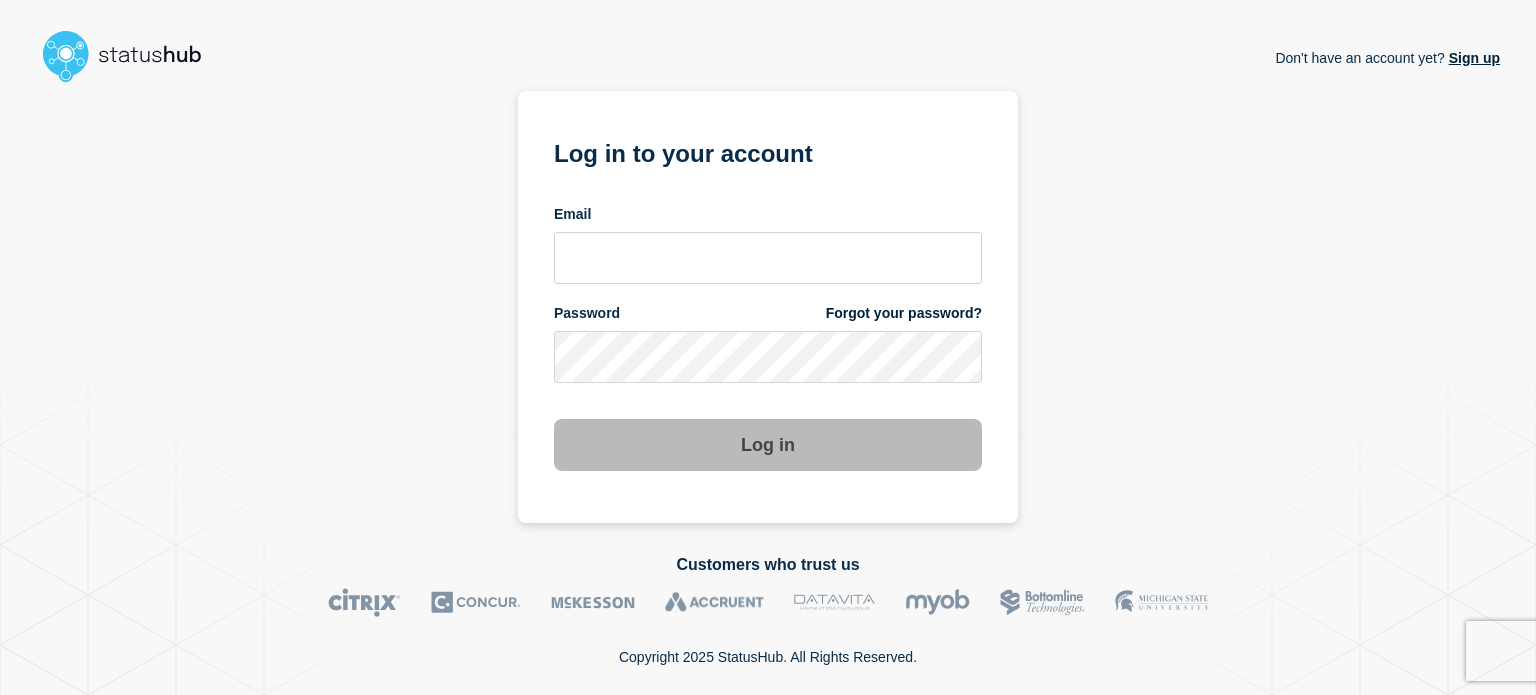 click on "Don't have an account yet?  Sign up" at bounding box center [1387, 58] 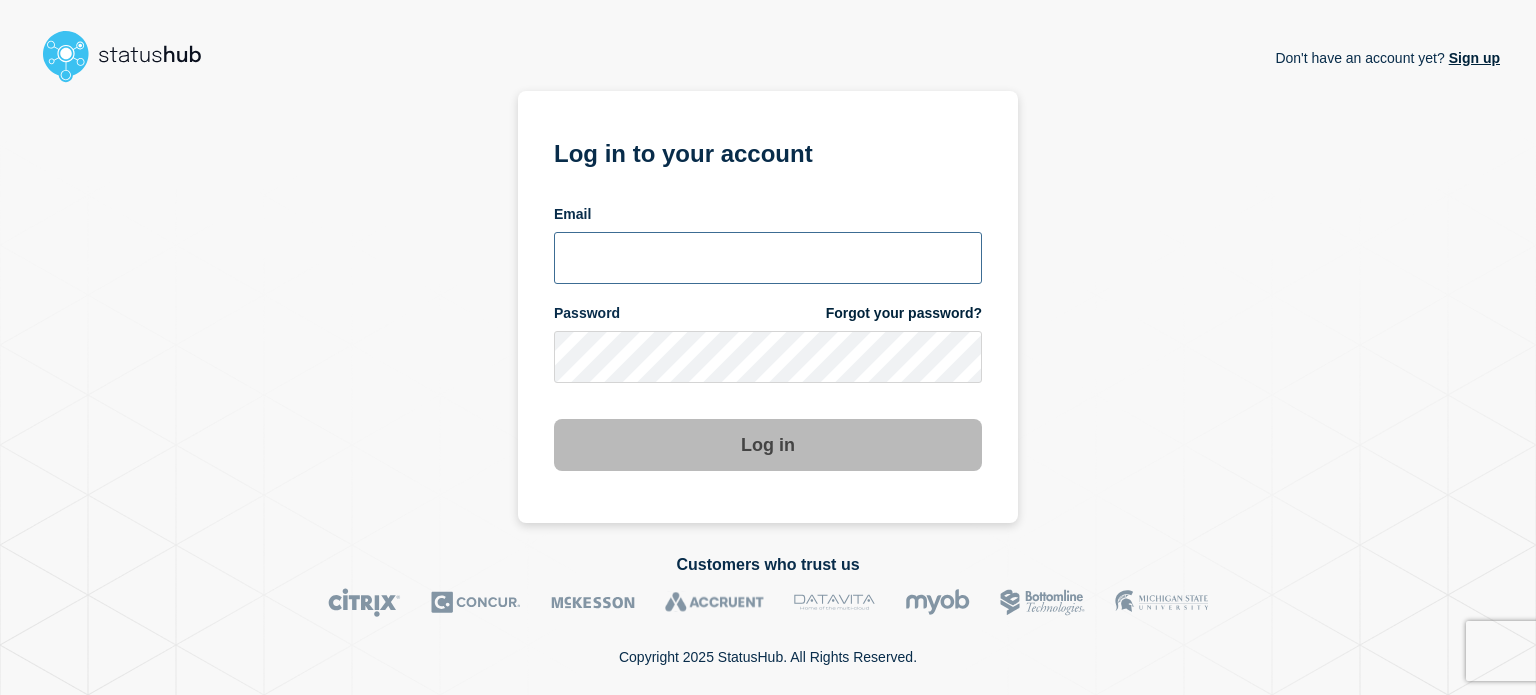 click at bounding box center (768, 258) 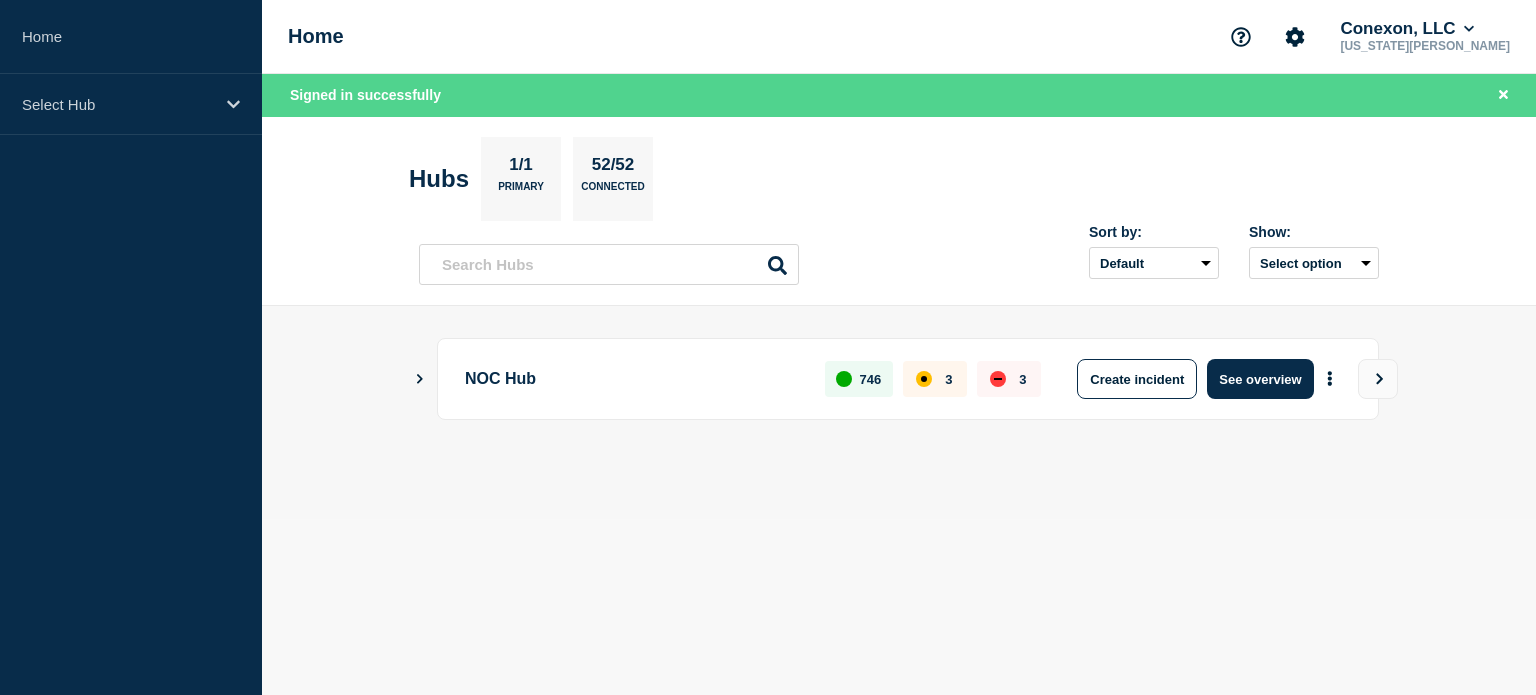 scroll, scrollTop: 0, scrollLeft: 0, axis: both 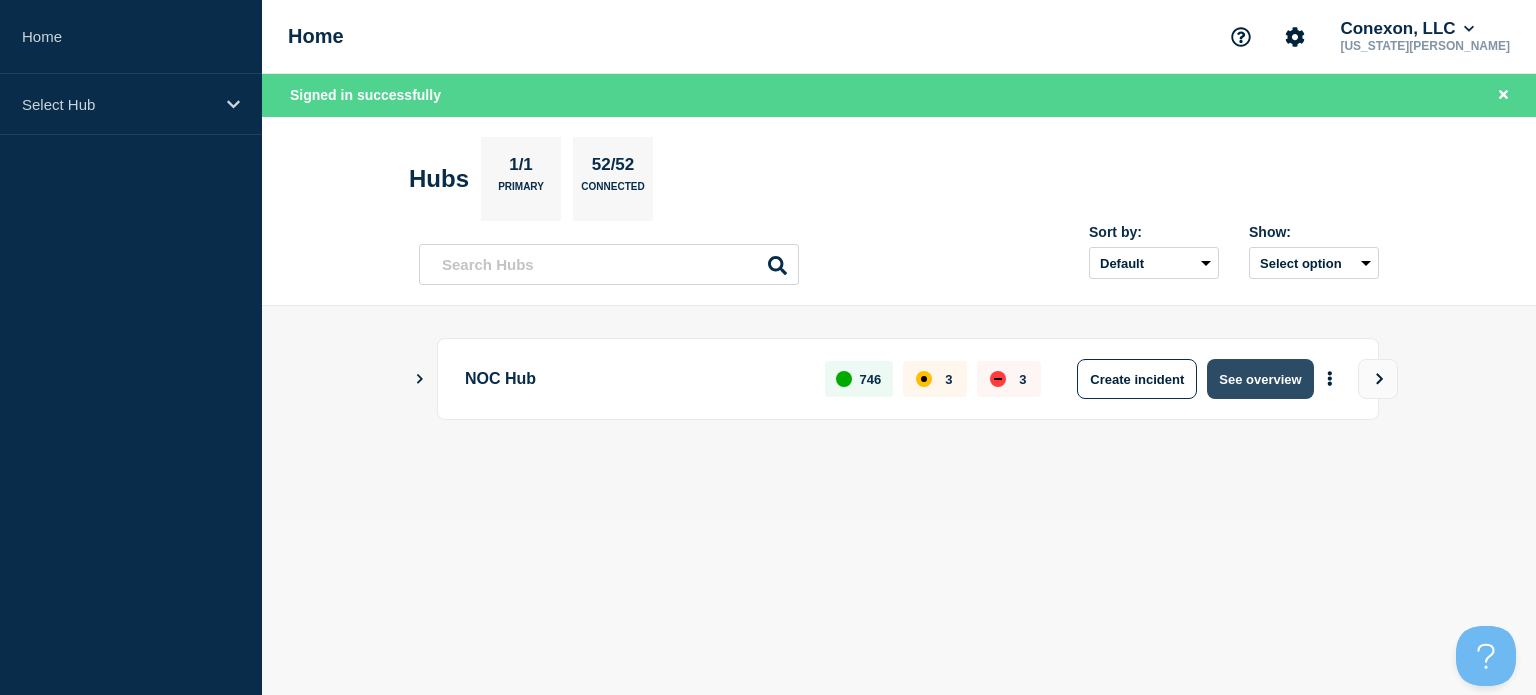 click on "See overview" at bounding box center [1260, 379] 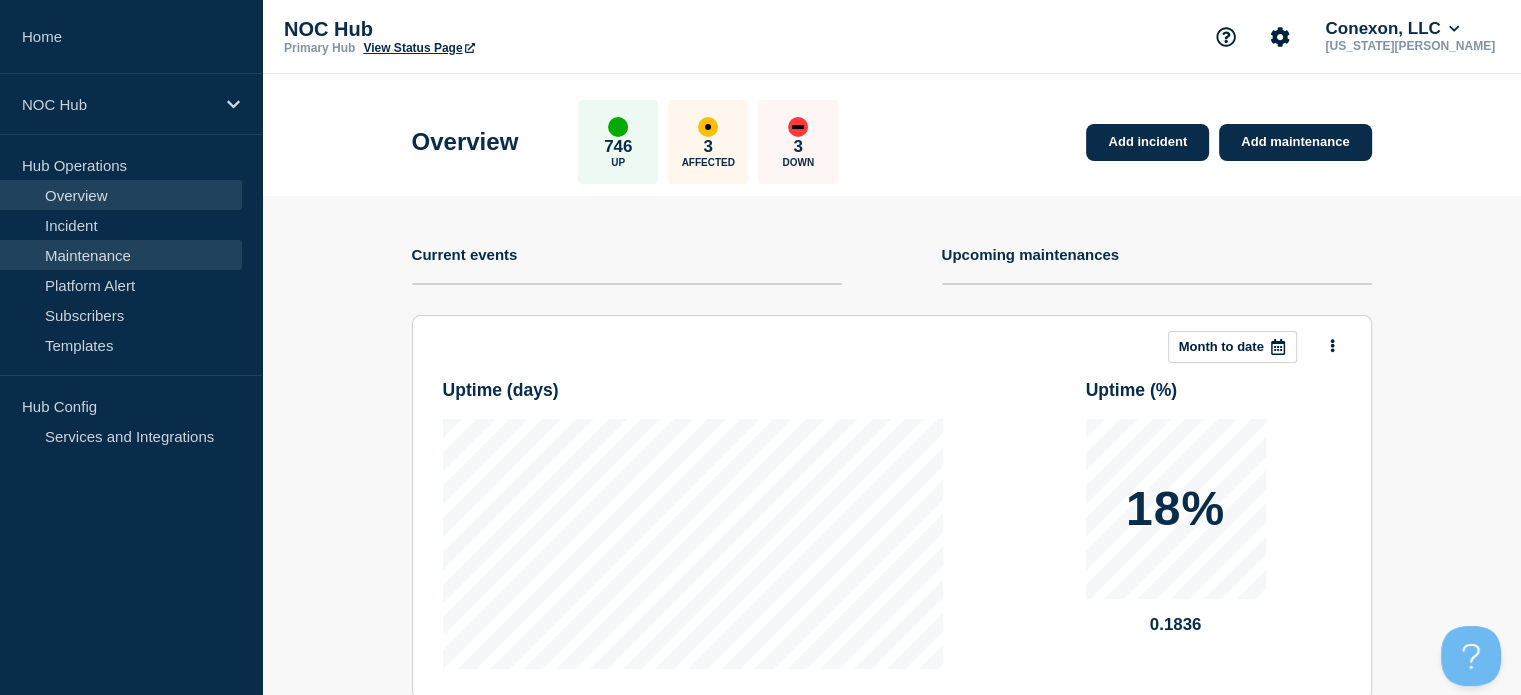 click on "Maintenance" at bounding box center [121, 255] 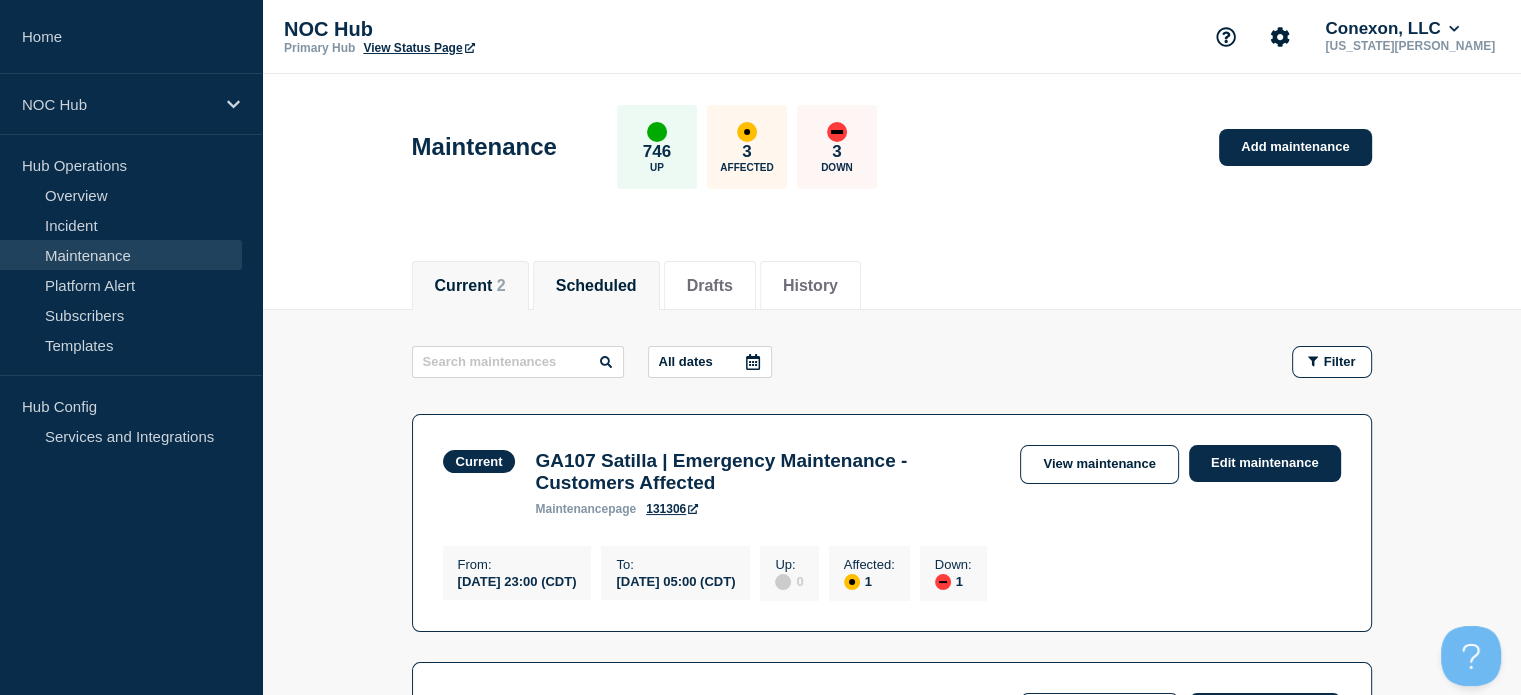 click on "Scheduled" 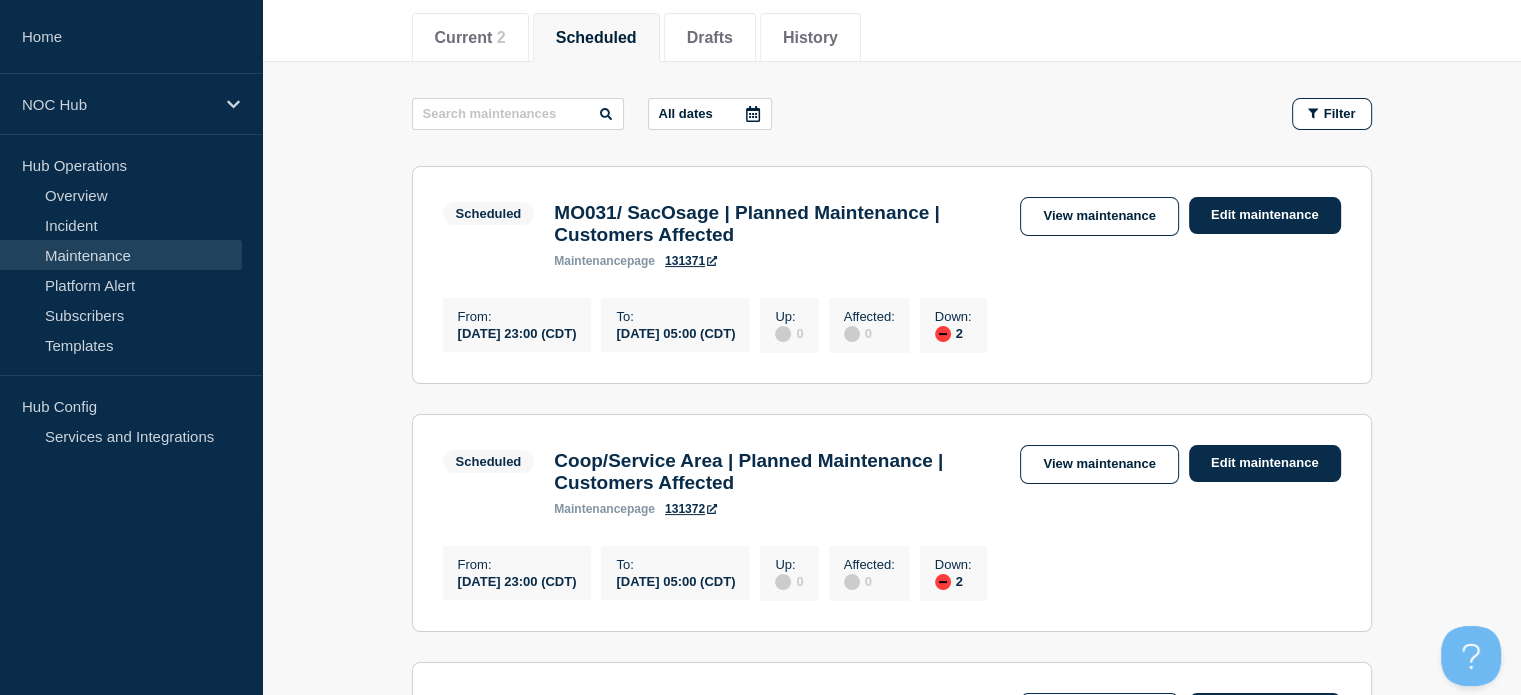 scroll, scrollTop: 248, scrollLeft: 0, axis: vertical 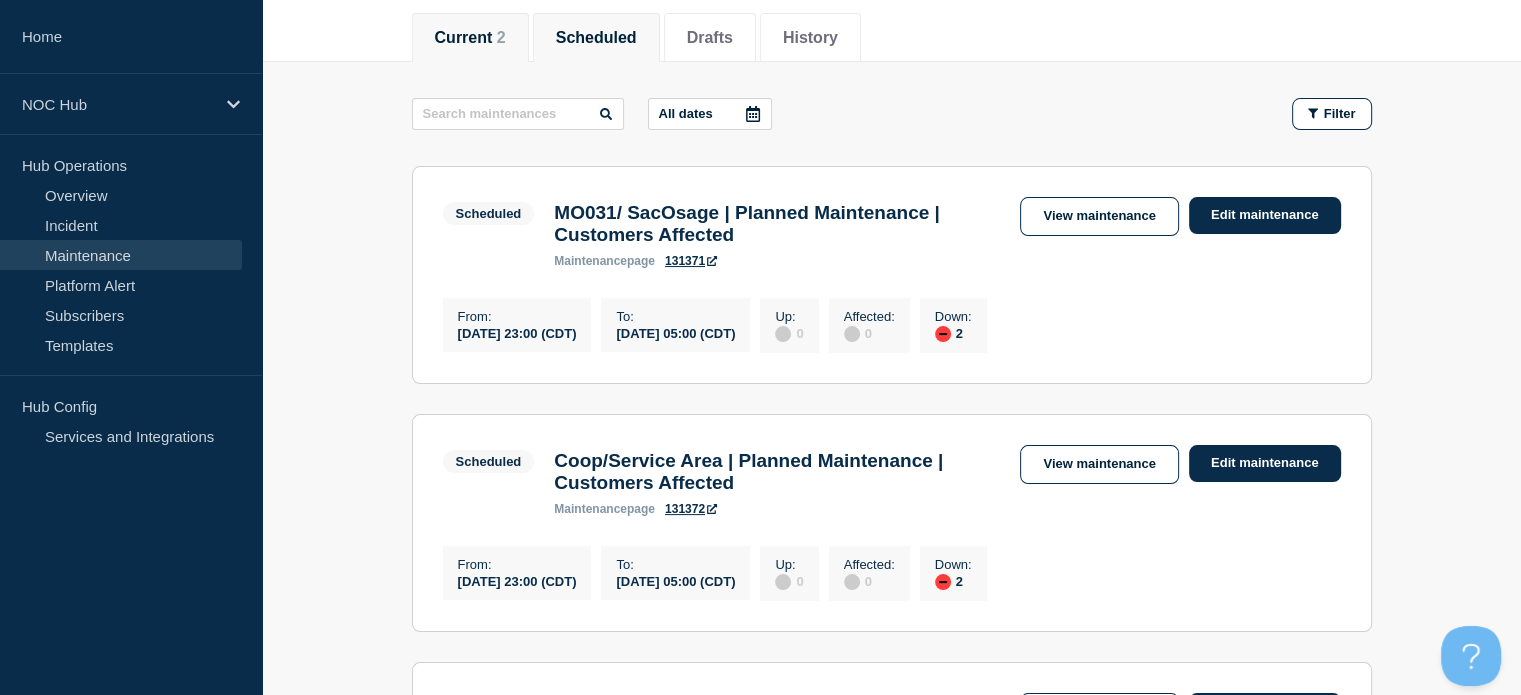 click on "Current    2" at bounding box center (470, 38) 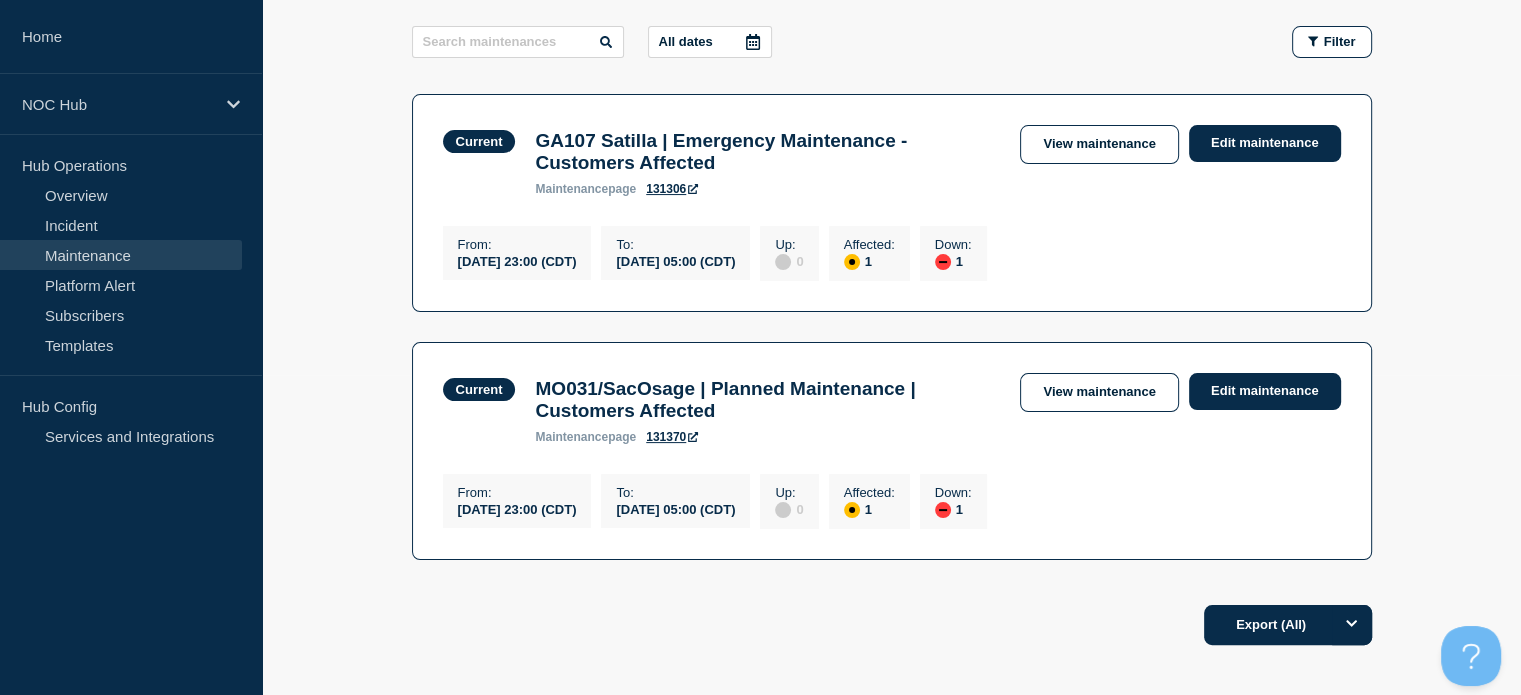 scroll, scrollTop: 314, scrollLeft: 0, axis: vertical 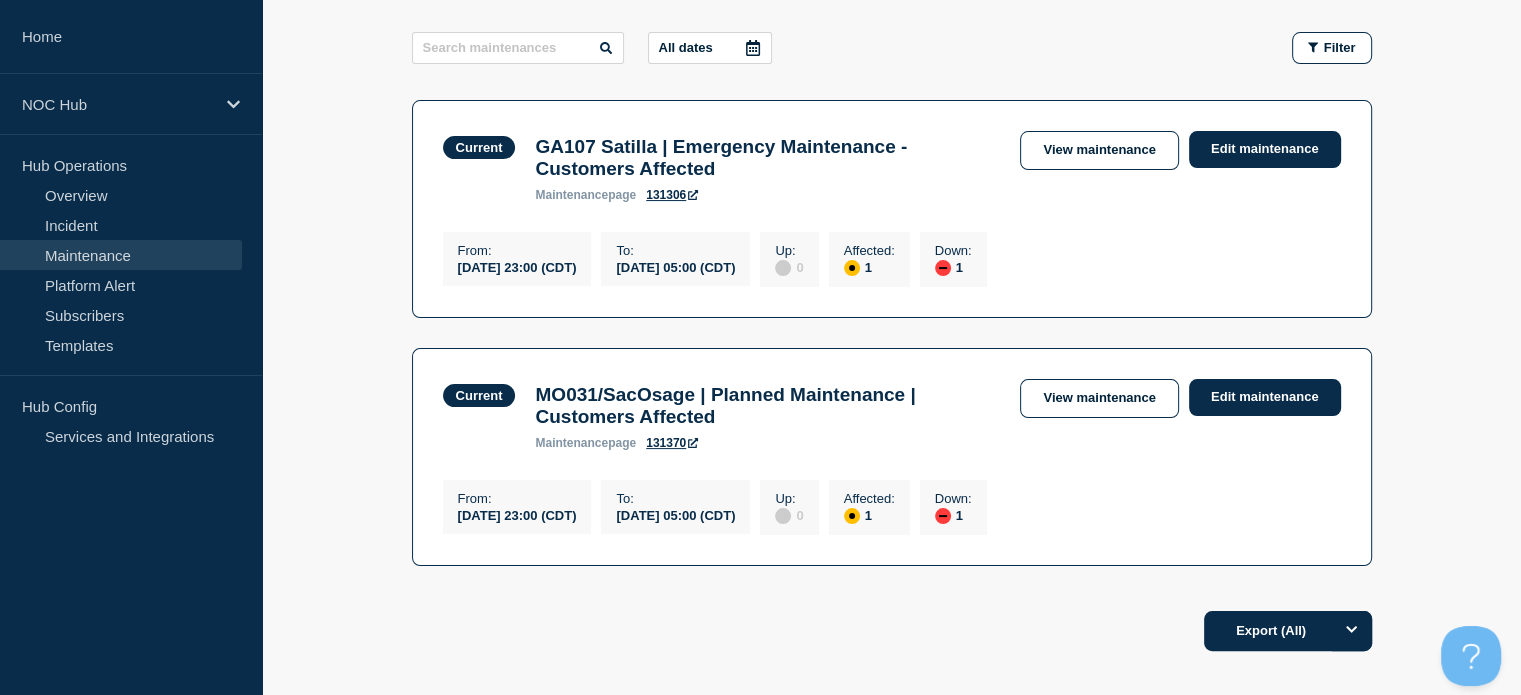 click on "Export (All)" at bounding box center (892, 624) 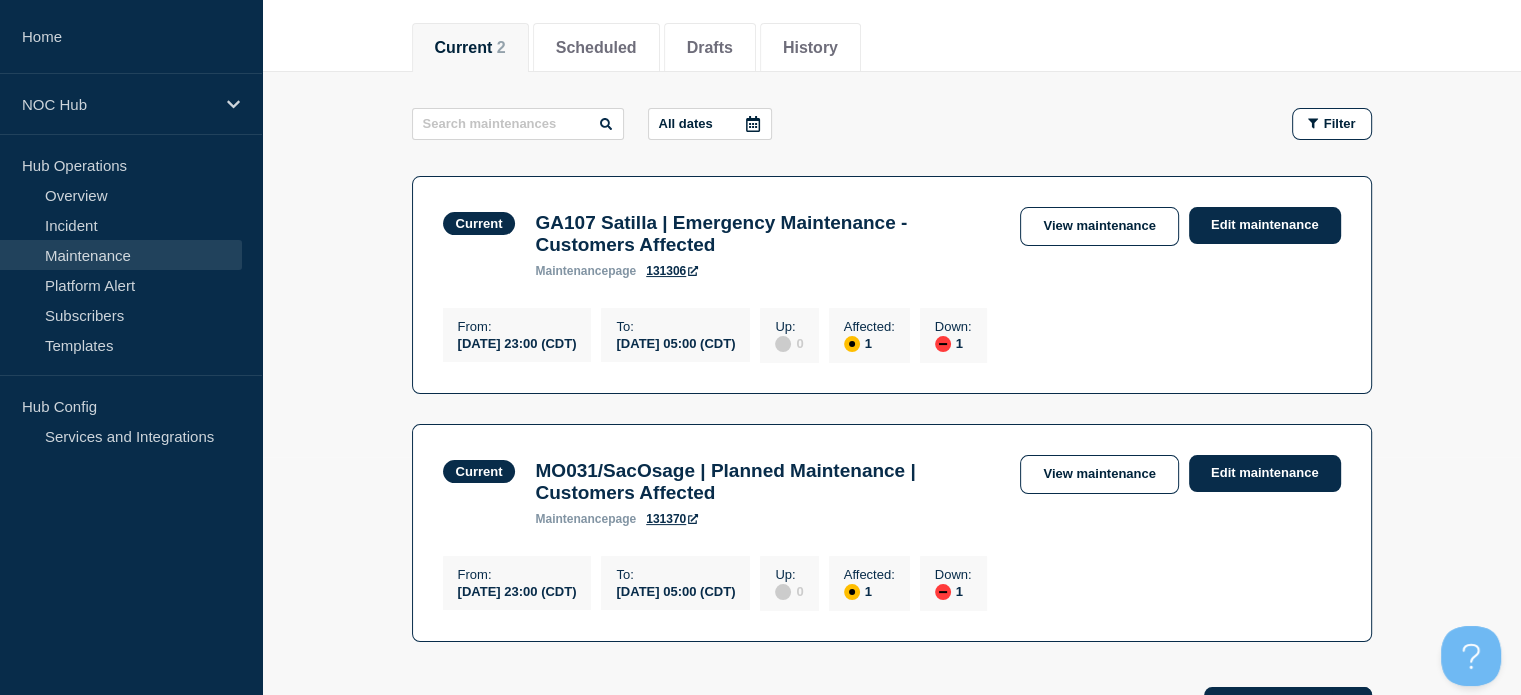 scroll, scrollTop: 240, scrollLeft: 0, axis: vertical 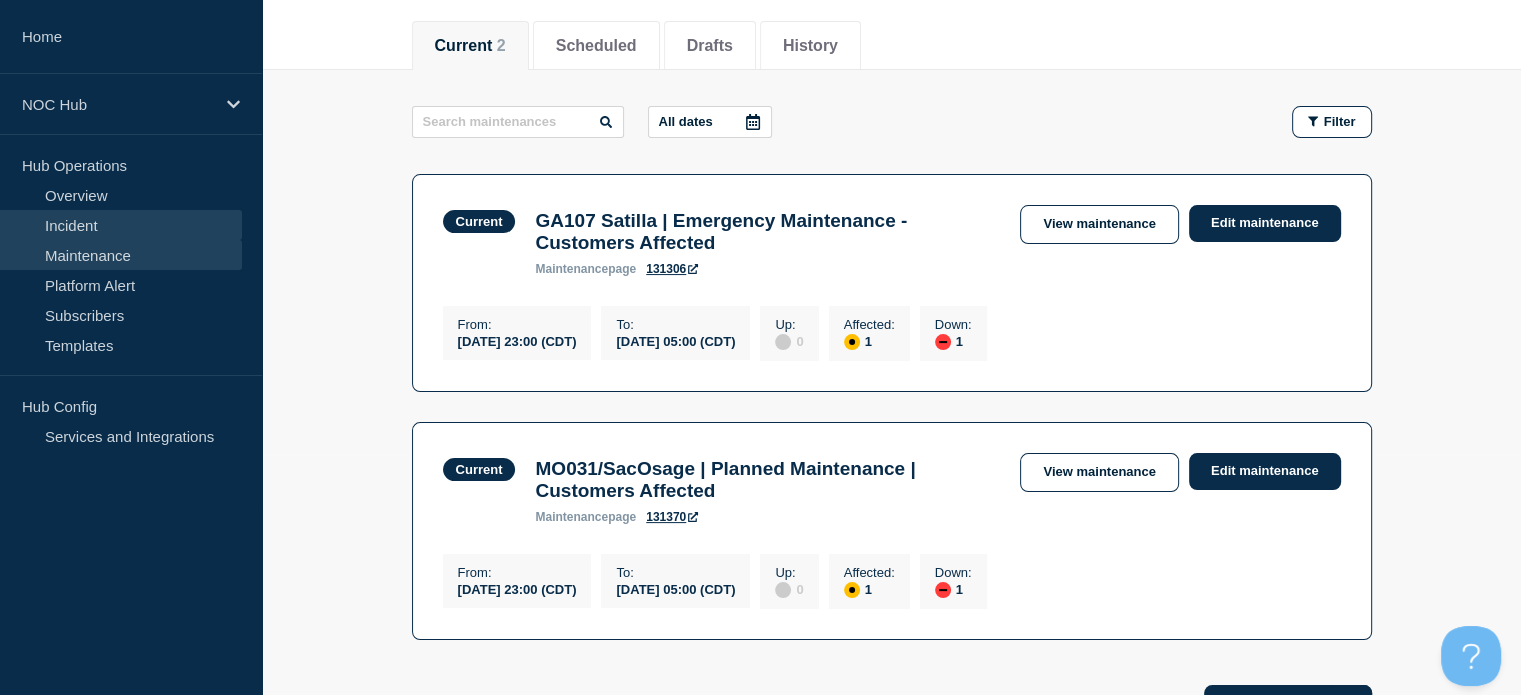 click on "Incident" at bounding box center (121, 225) 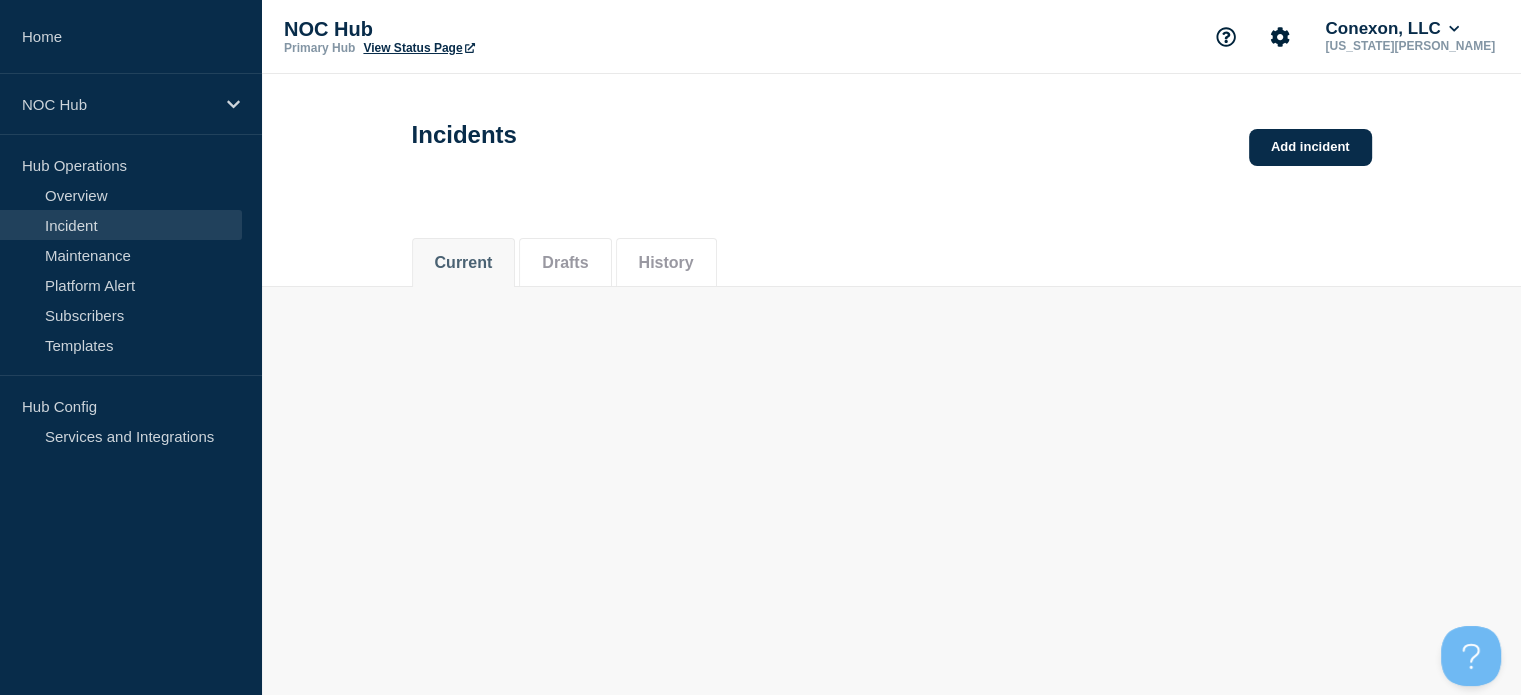 scroll, scrollTop: 0, scrollLeft: 0, axis: both 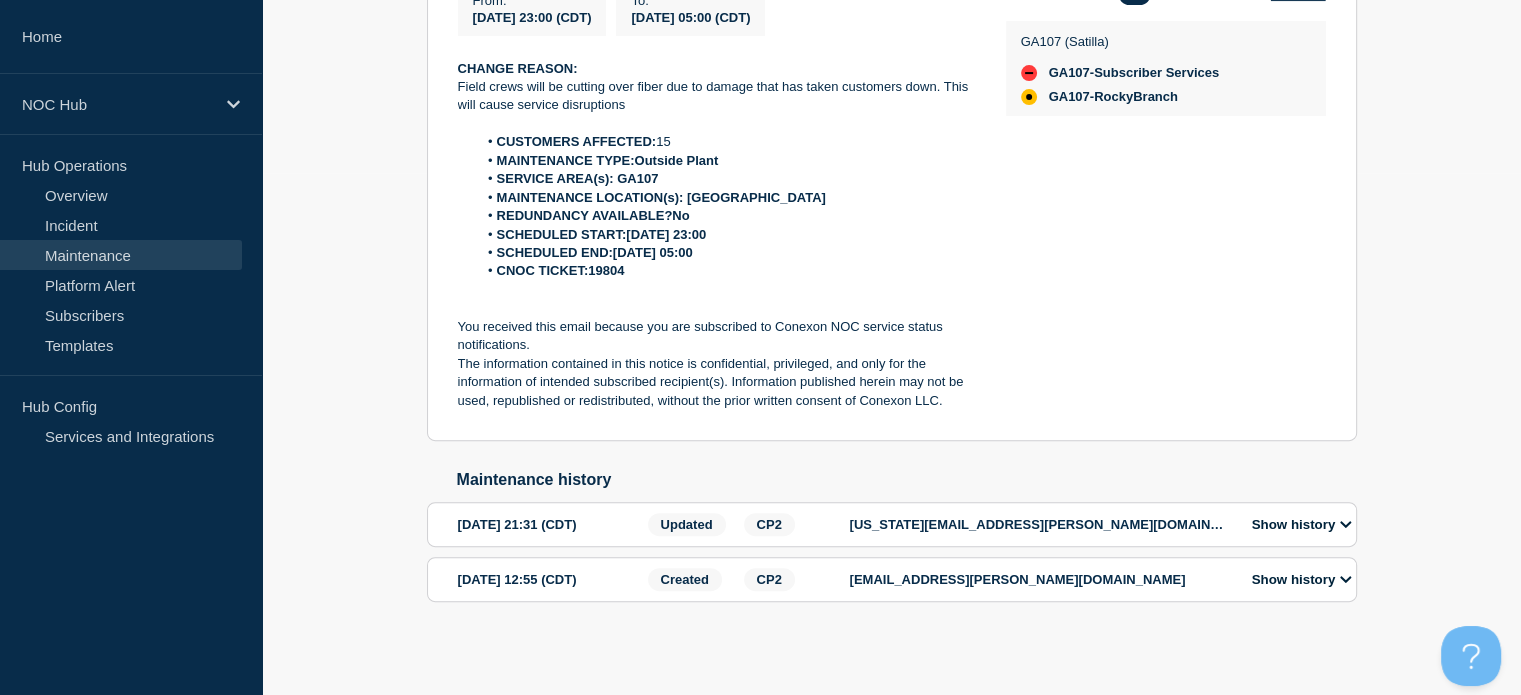 click on "Show history" at bounding box center [1302, 524] 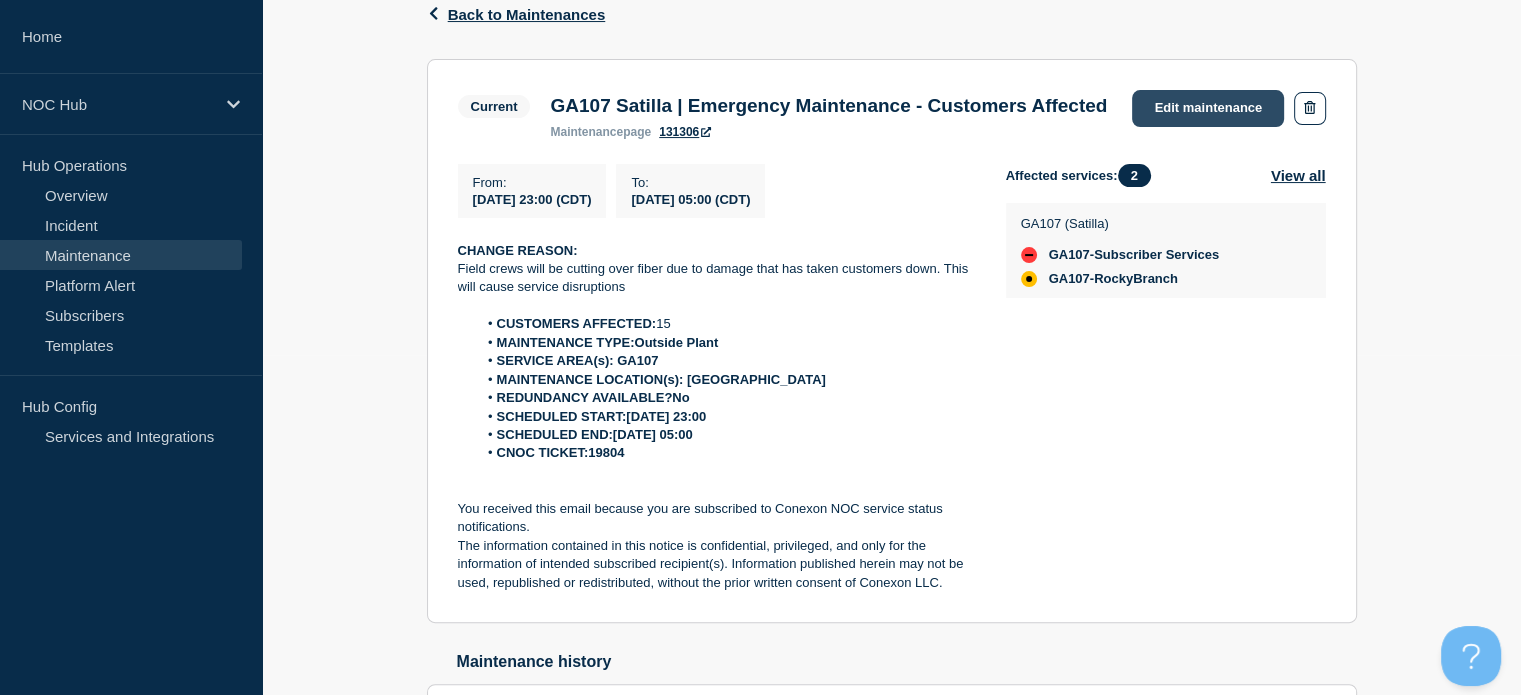 click on "Edit maintenance" 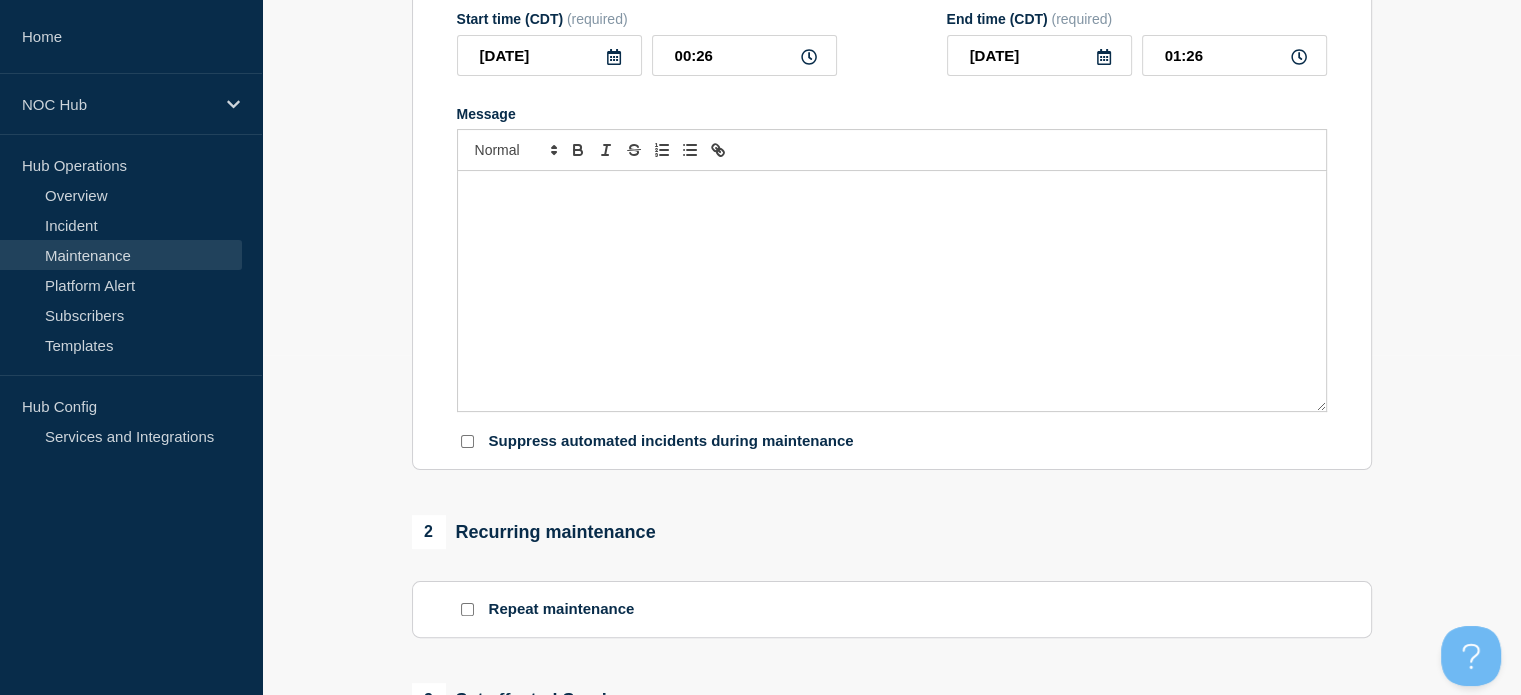 type on "GA107 Satilla | Emergency Maintenance - Customers Affected" 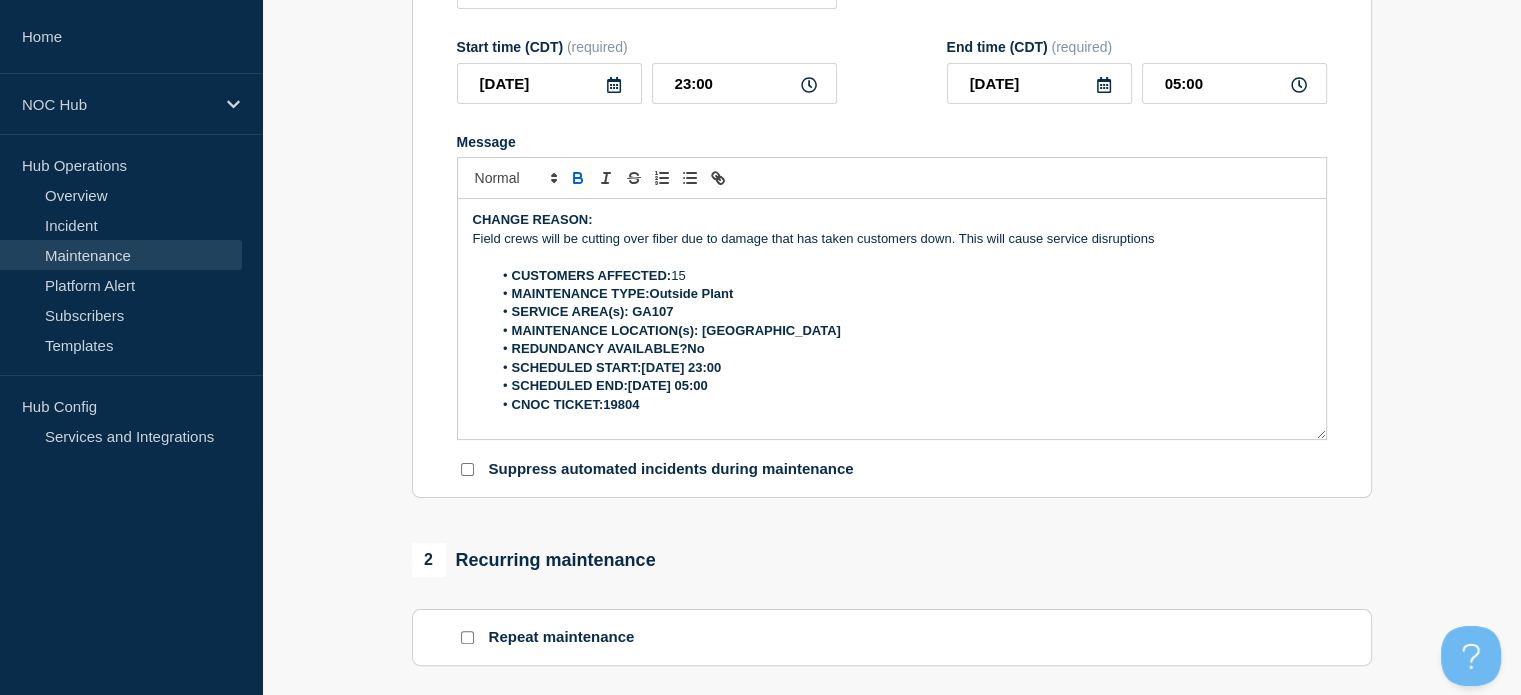 click 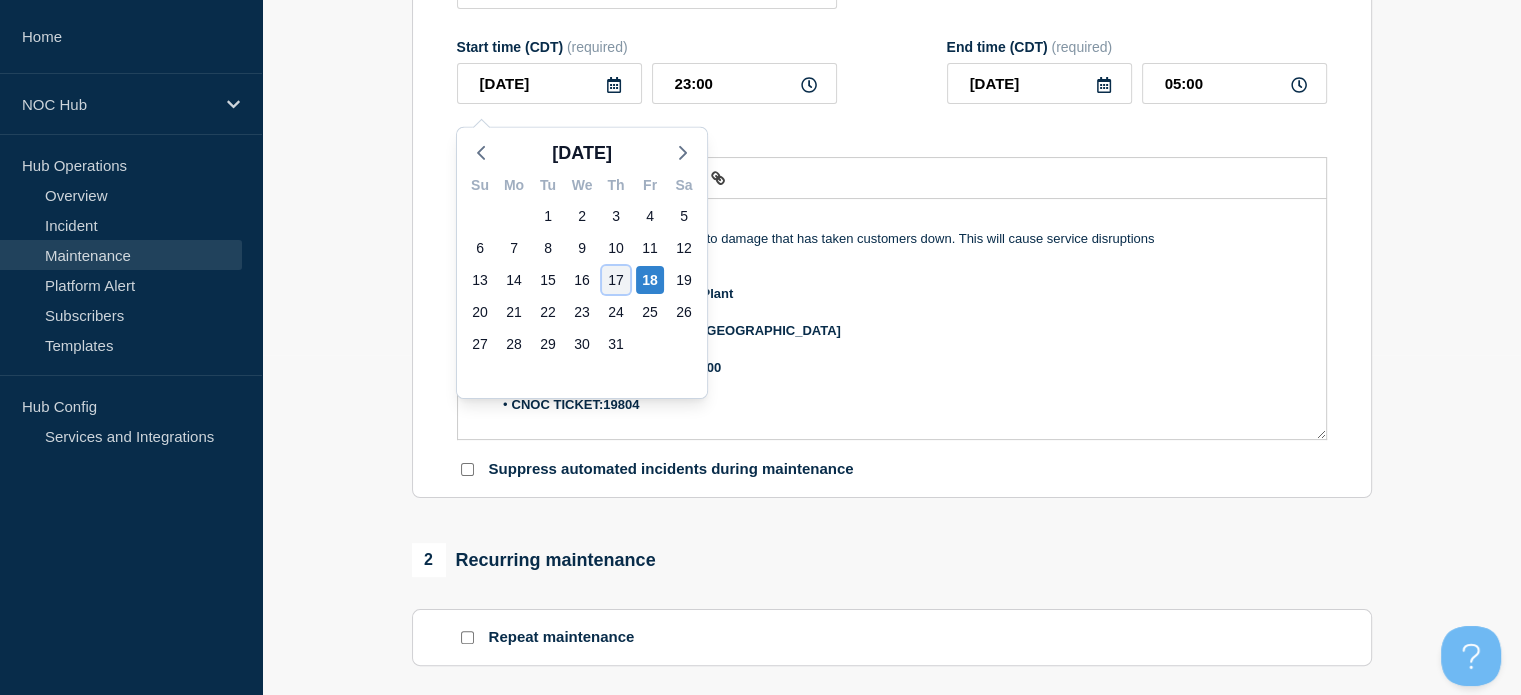 click on "17" 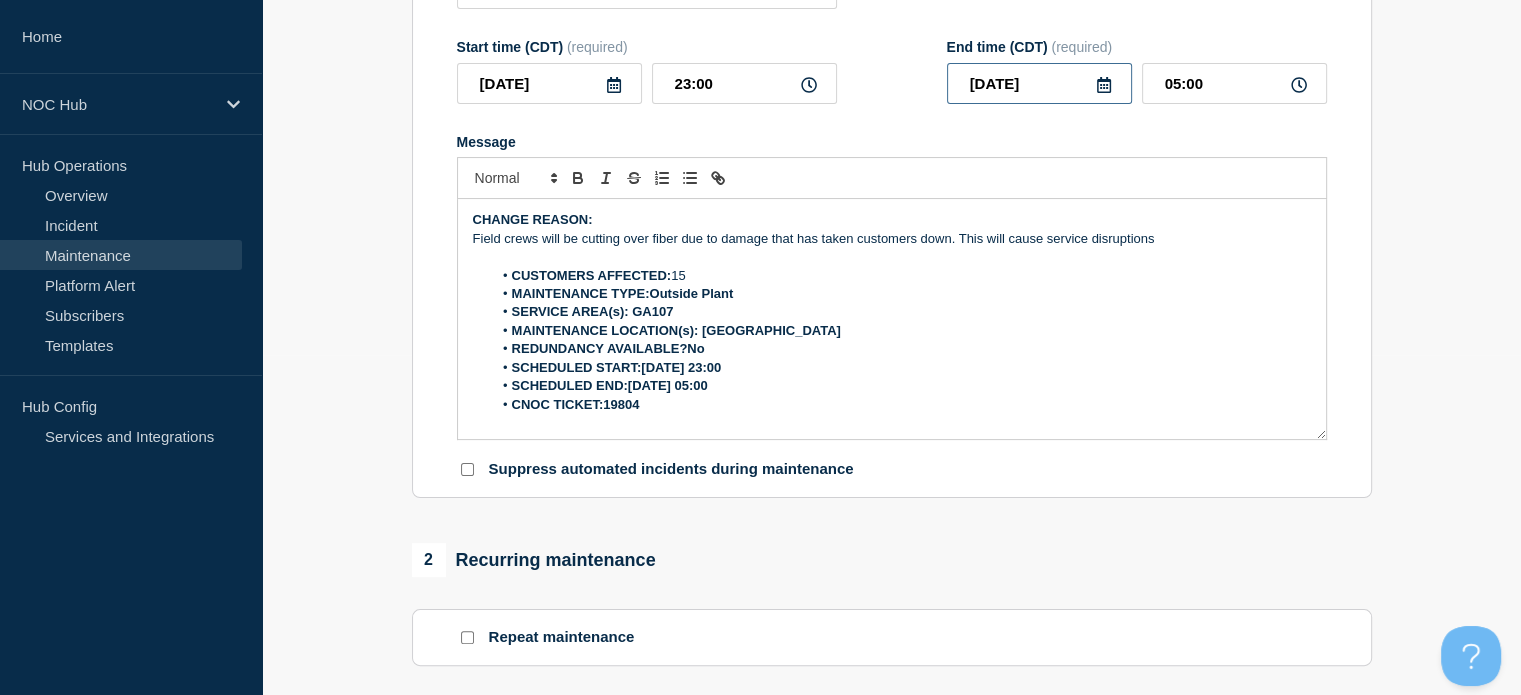 click on "2025-07-18" at bounding box center (1039, 83) 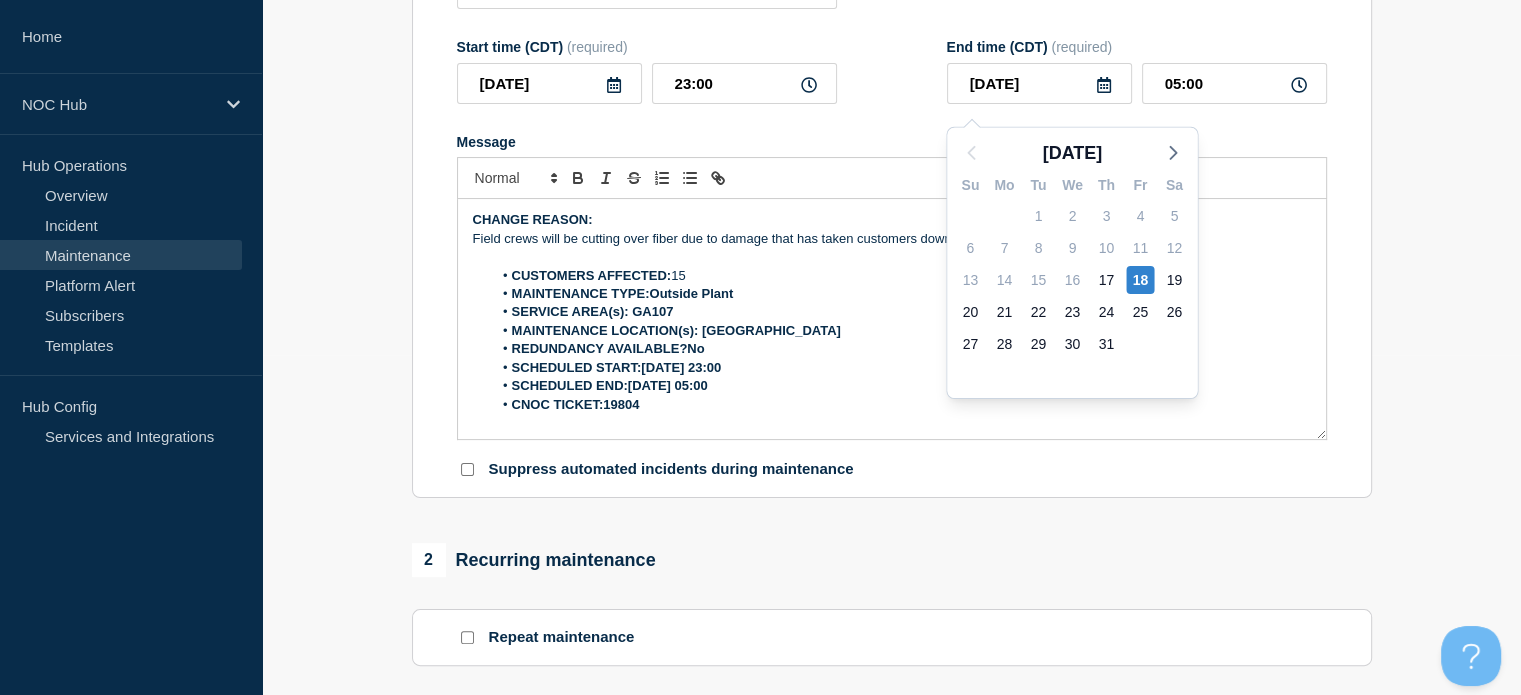 click on "Title  (required) GA107 Satilla | Emergency Maintenance - Customers Affected Start time (CDT)  (required) 2025-07-17 23:00 End time (CDT)  (required) 2025-07-18 Jul 2025 Su Mo Tu We Th Fr Sa 29 30 1 2 3 4 5 6 7 8 9 10 11 12 13 14 15 16 17 18 19 20 21 22 23 24 25 26 27 28 29 30 31 1 2 3 4 5 6 7 8 9 05:00 Message  CHANGE REASON: Field crews will be cutting over fiber due to damage that has taken customers down. This will cause service disruptions CUSTOMERS AFFECTED:  15 MAINTENANCE TYPE:Outside Plant SERVICE AREA(s): GA107 MAINTENANCE LOCATION(s): Rocky Branch REDUNDANCY AVAILABLE?No SCHEDULED START:2025-07-17 23:00 SCHEDULED END:2025-07-18 05:00 CNOC TICKET:19804 You received this email because you are subscribed to Conexon NOC service status notifications. Suppress automated incidents during maintenance" 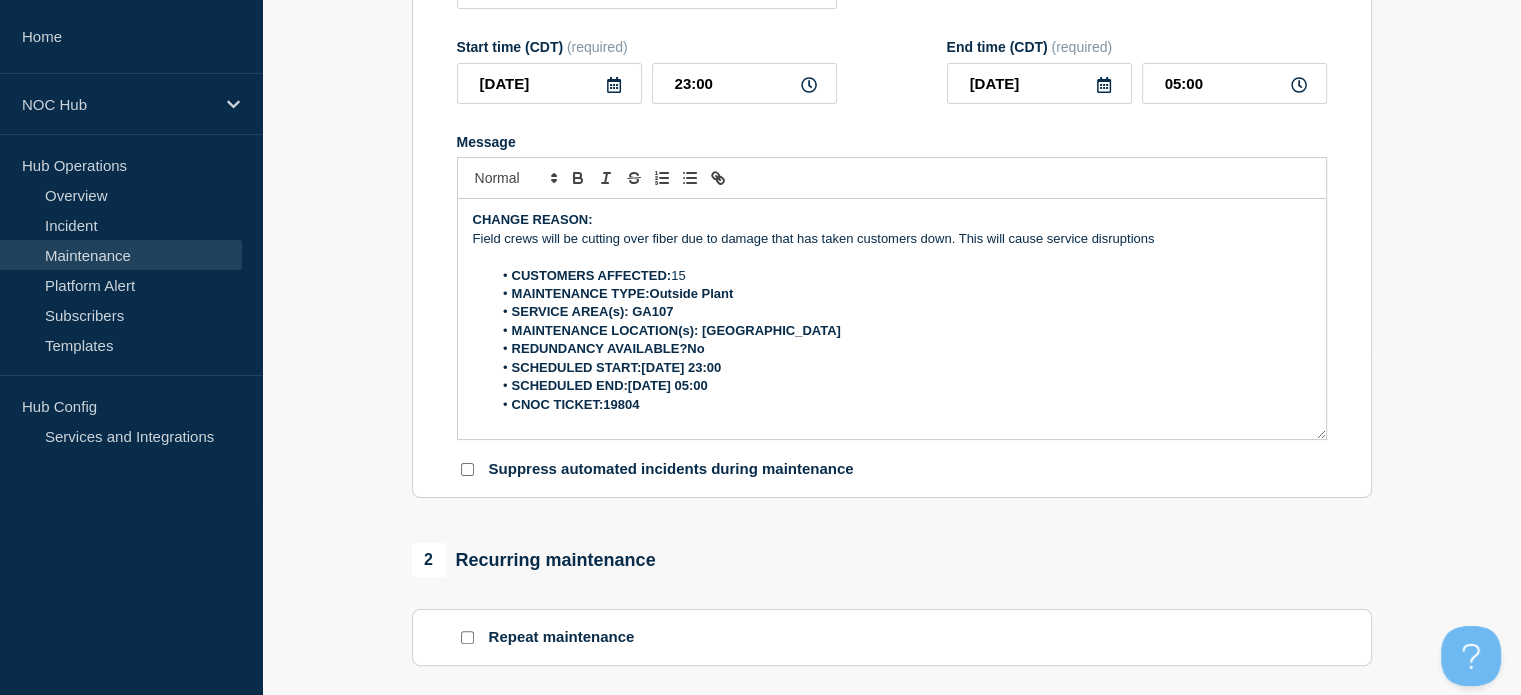 scroll, scrollTop: 79, scrollLeft: 0, axis: vertical 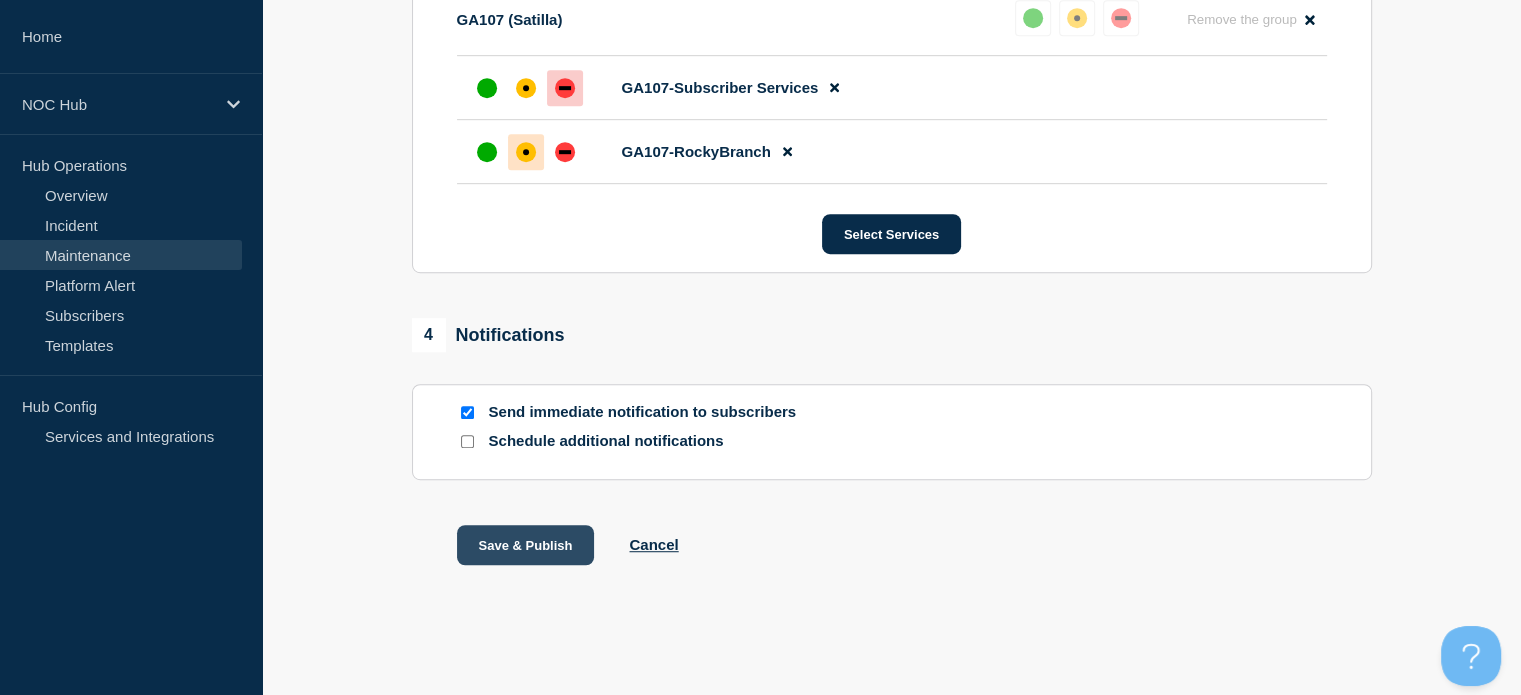 click on "Save & Publish" at bounding box center [526, 545] 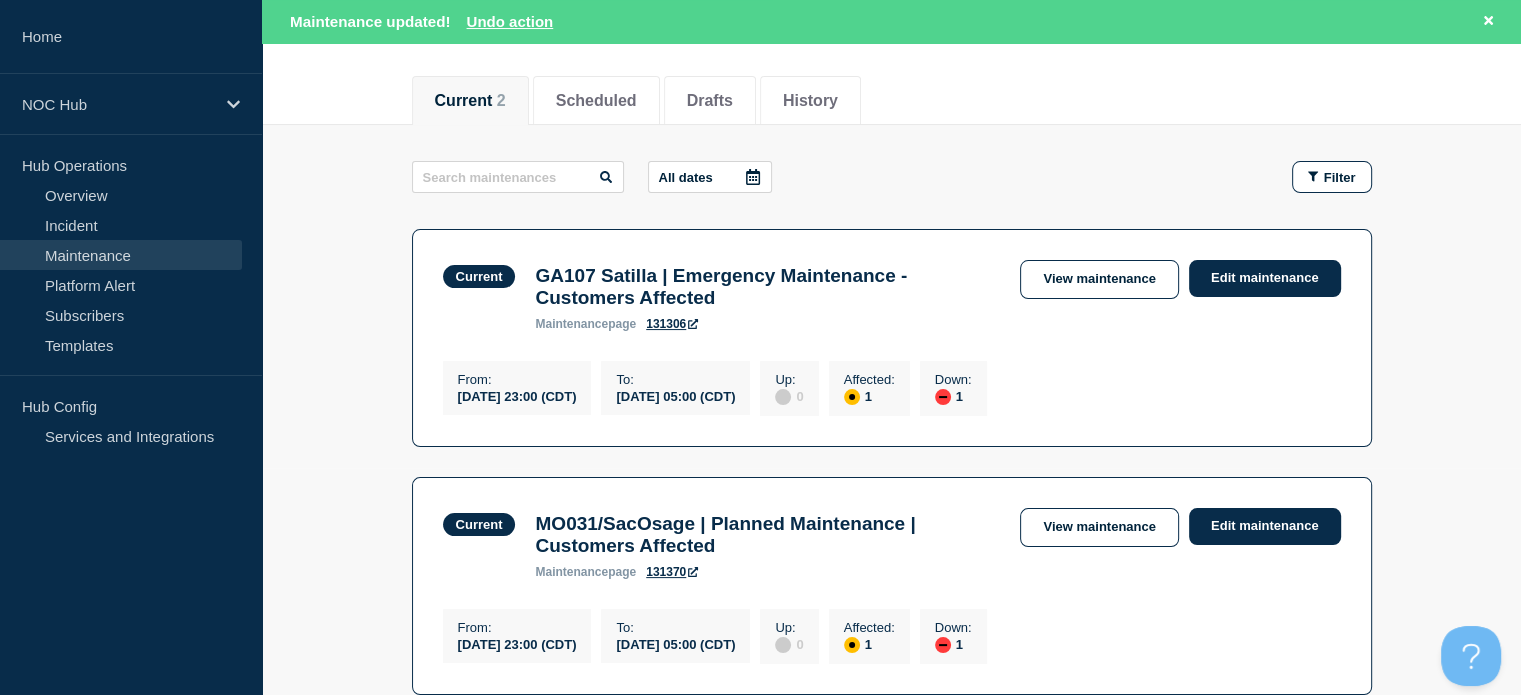 scroll, scrollTop: 351, scrollLeft: 0, axis: vertical 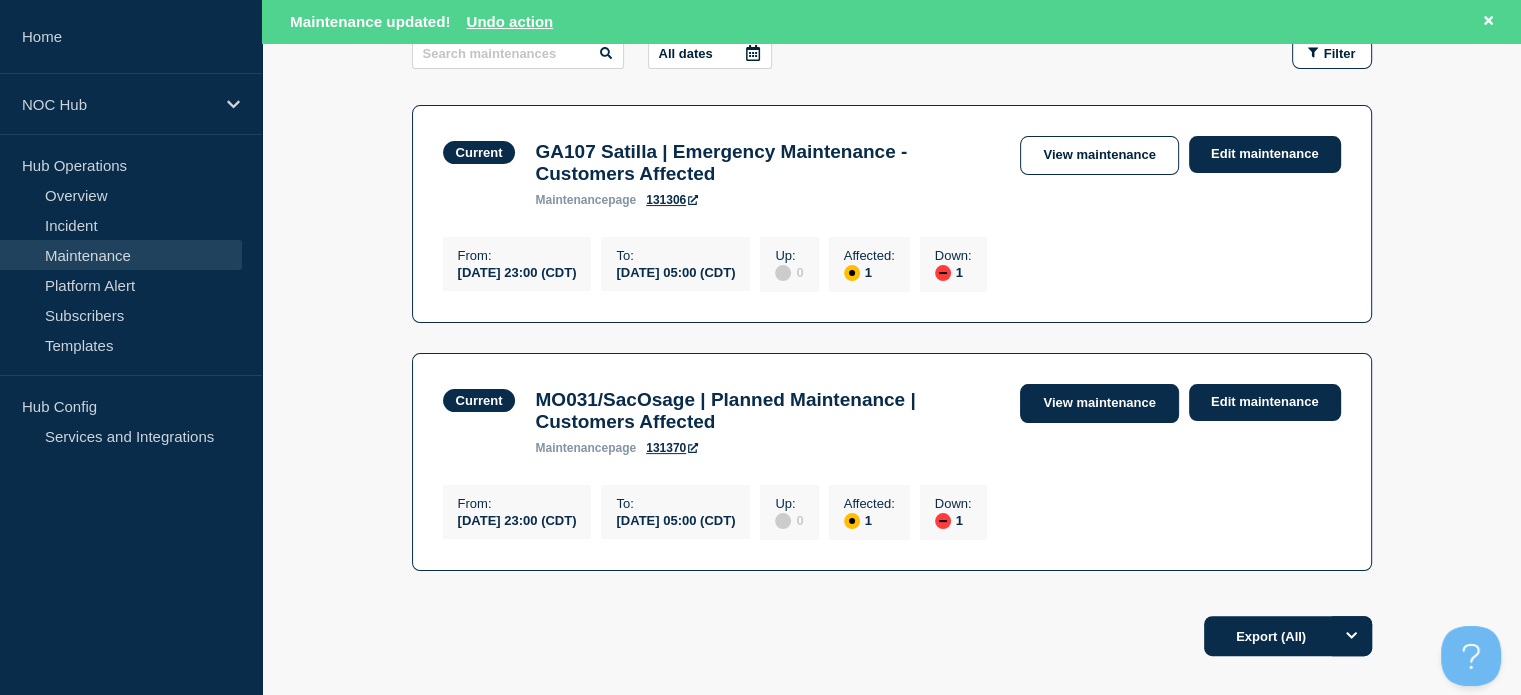 click on "View maintenance" at bounding box center (1099, 403) 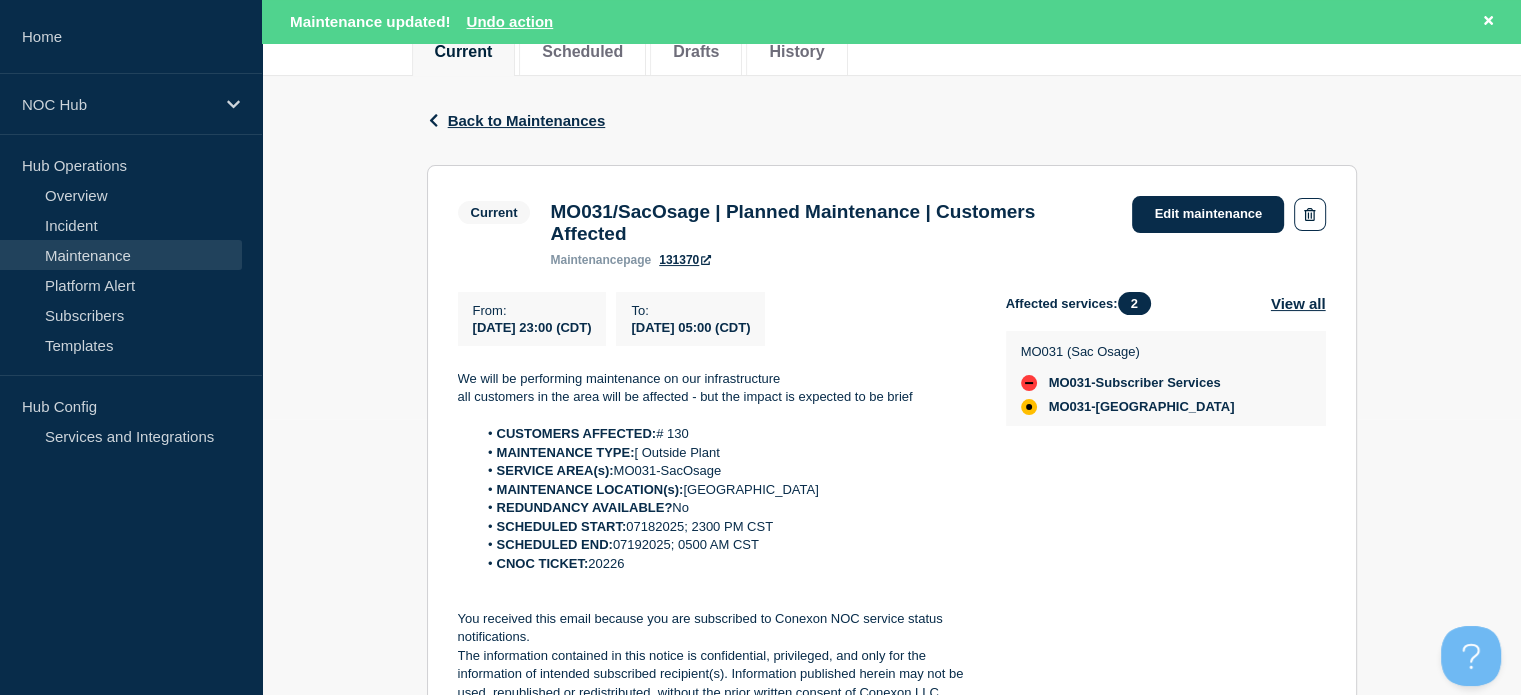 scroll, scrollTop: 284, scrollLeft: 0, axis: vertical 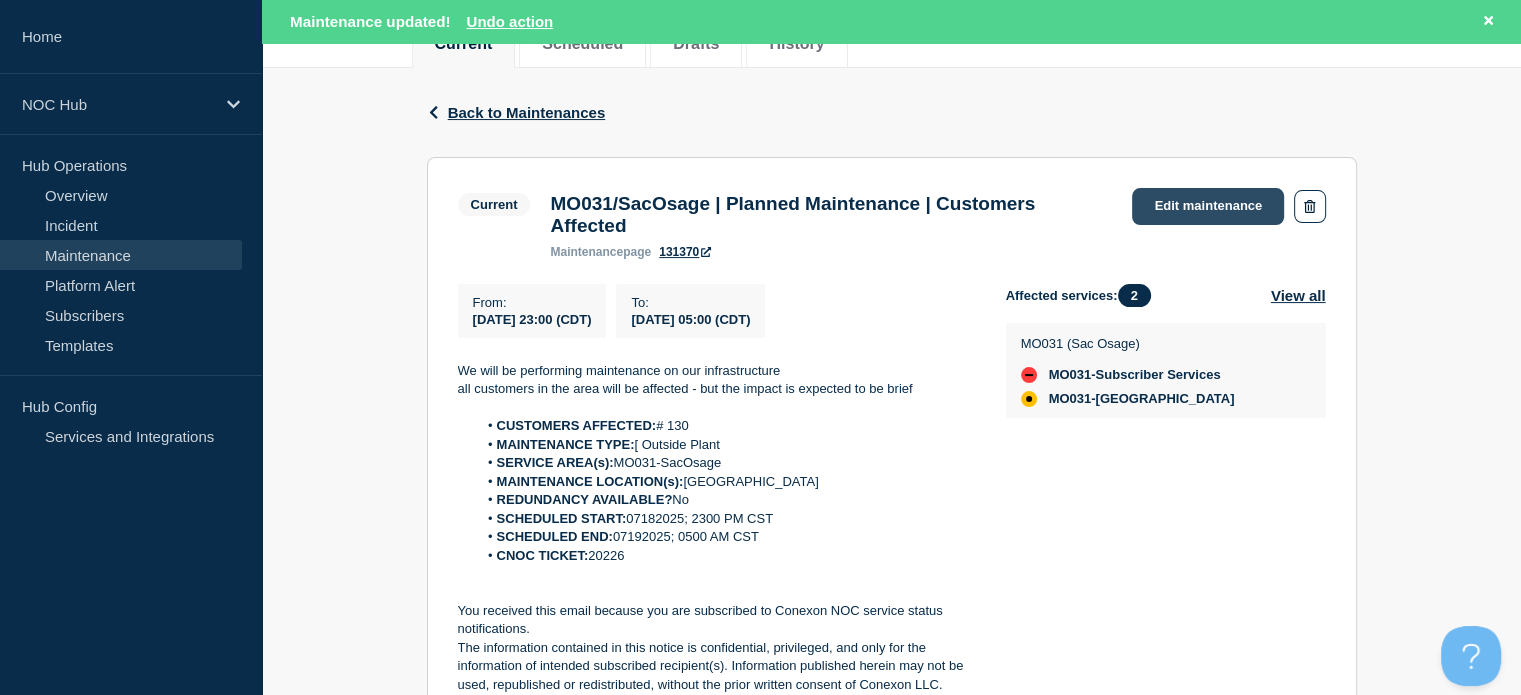 click on "Edit maintenance" 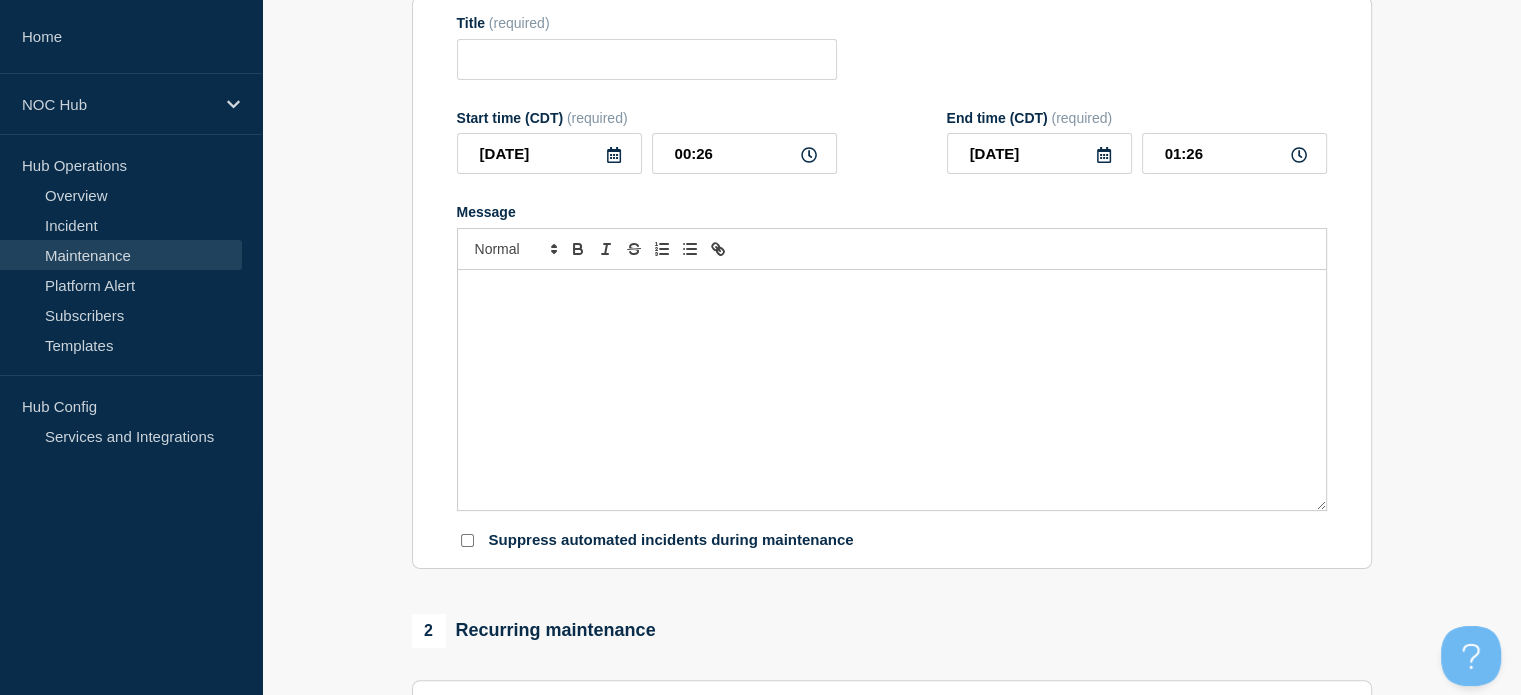 type on "MO031/SacOsage | Planned Maintenance | Customers Affected" 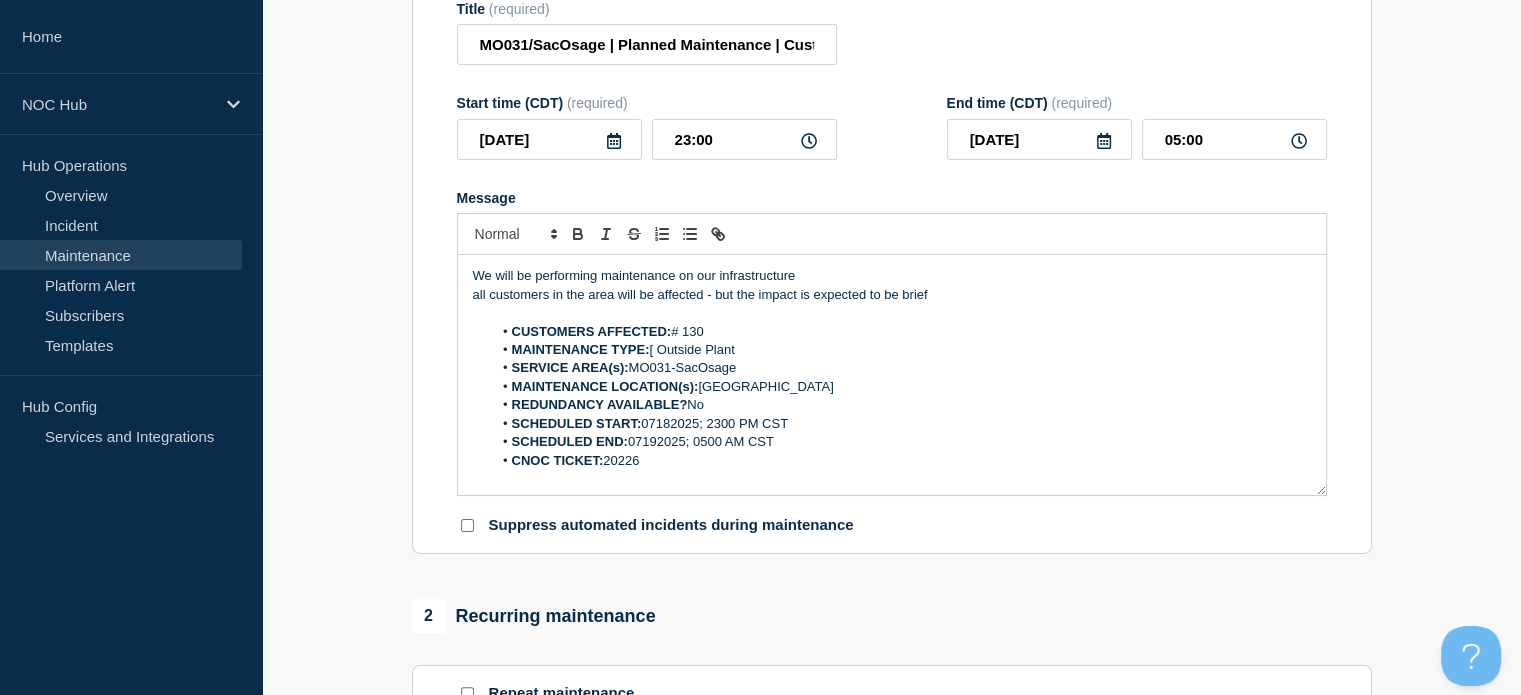 scroll, scrollTop: 240, scrollLeft: 0, axis: vertical 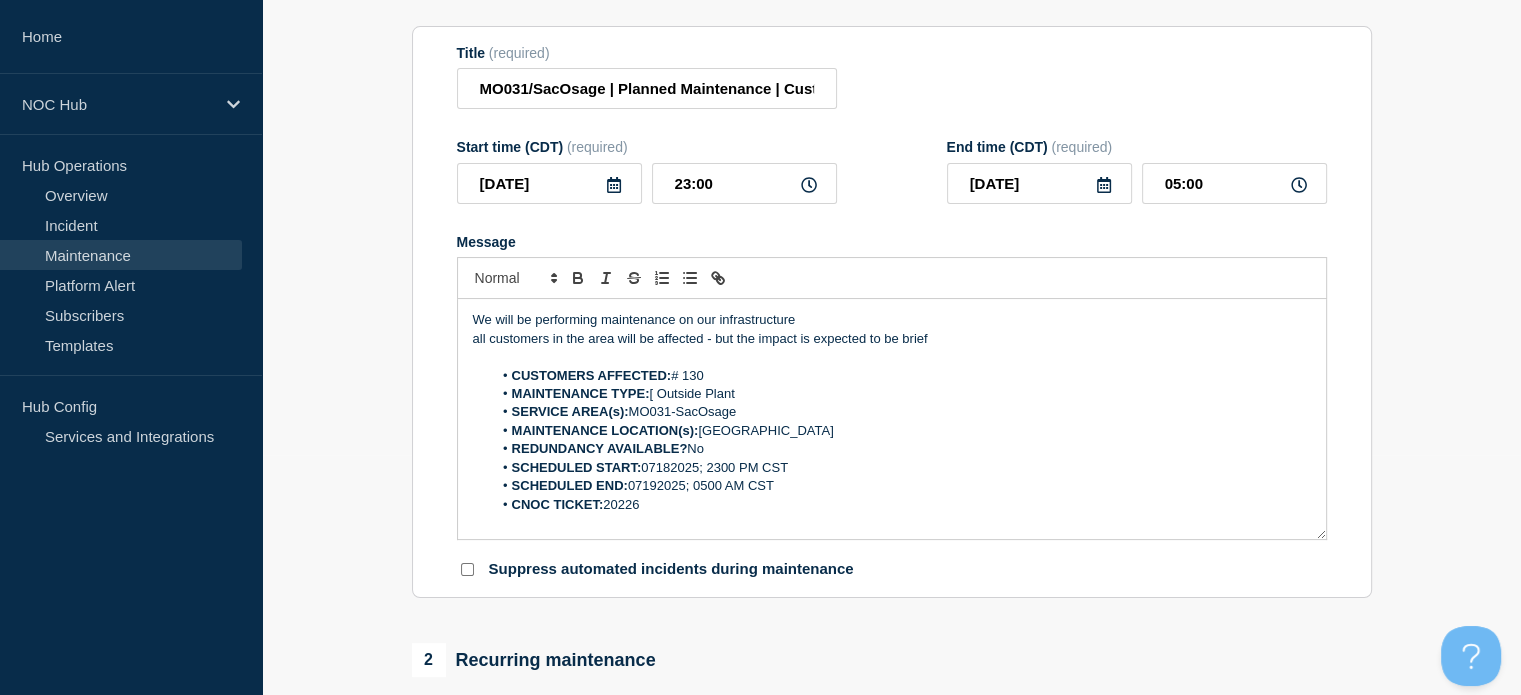 click 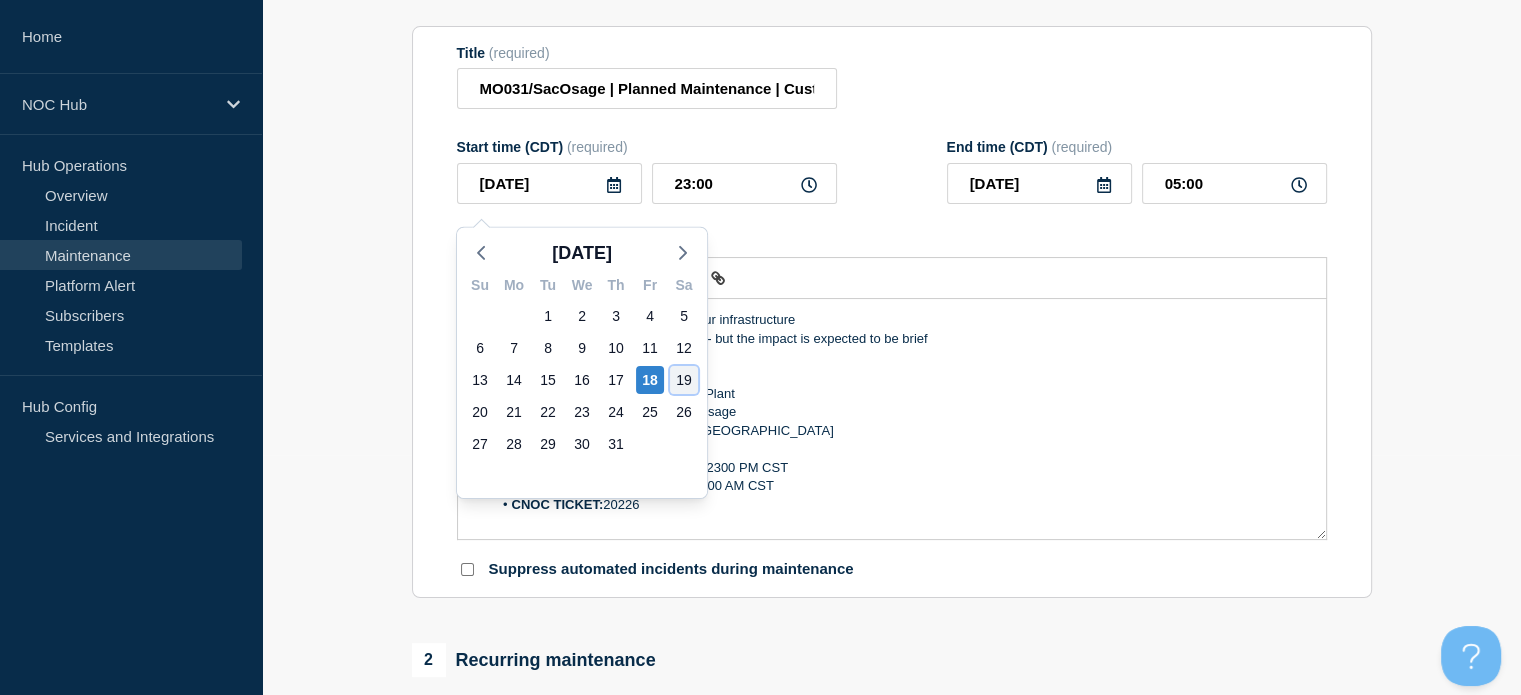 click on "19" 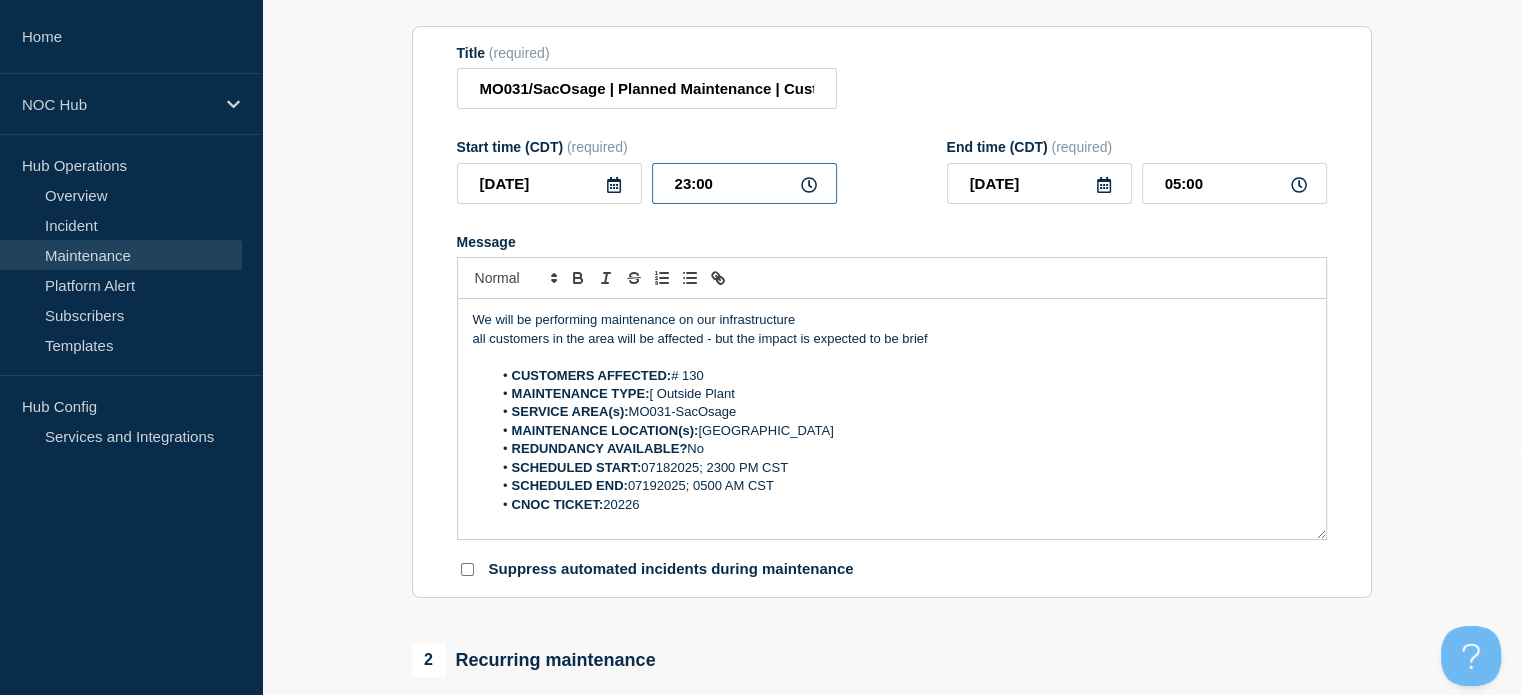 click on "23:00" at bounding box center [744, 183] 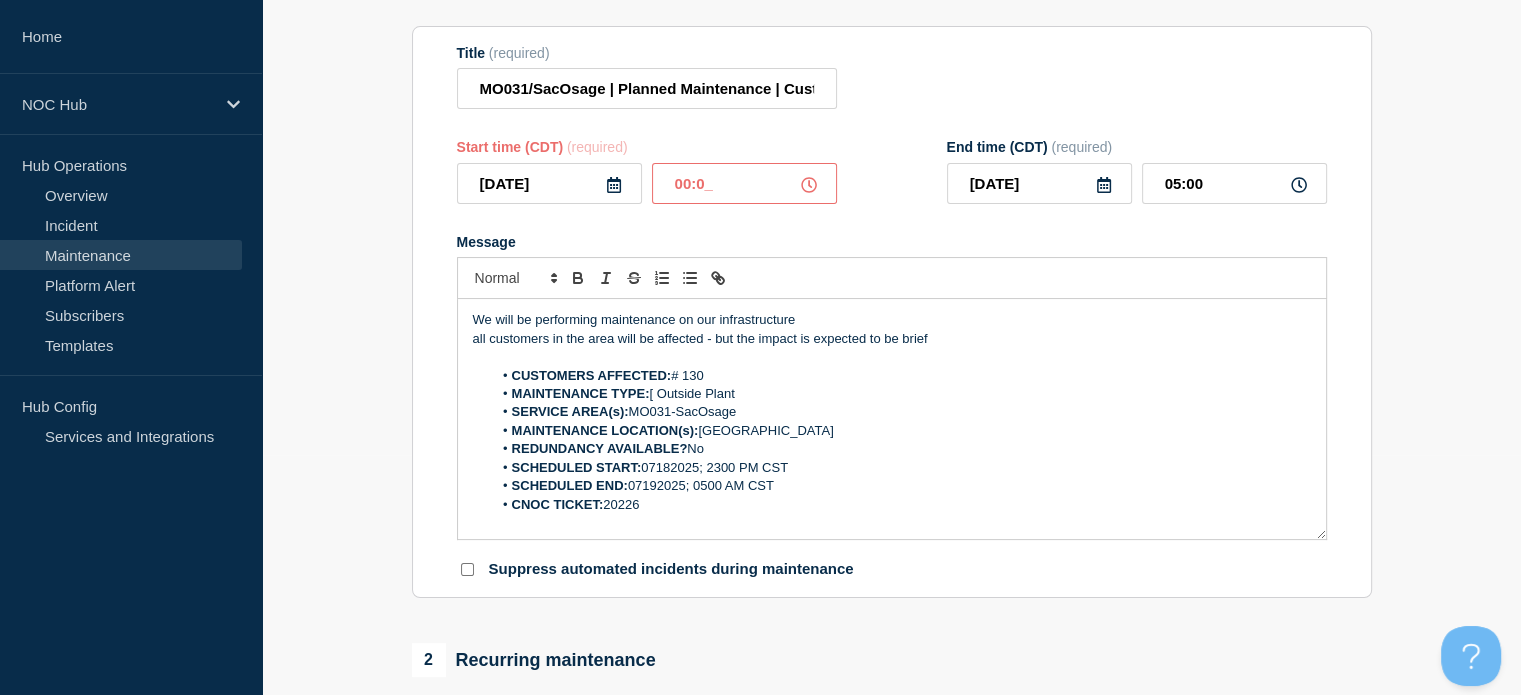 type on "00:00" 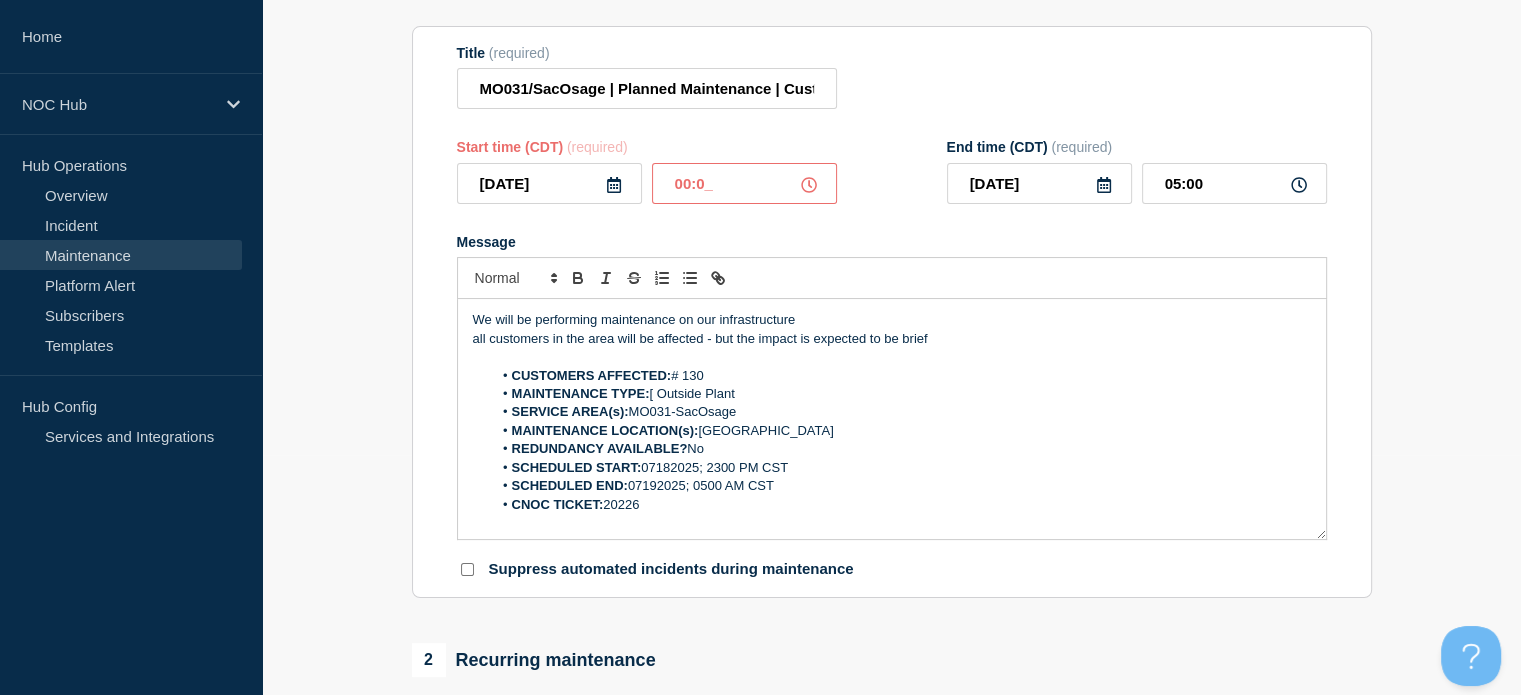 type on "2025-07-19" 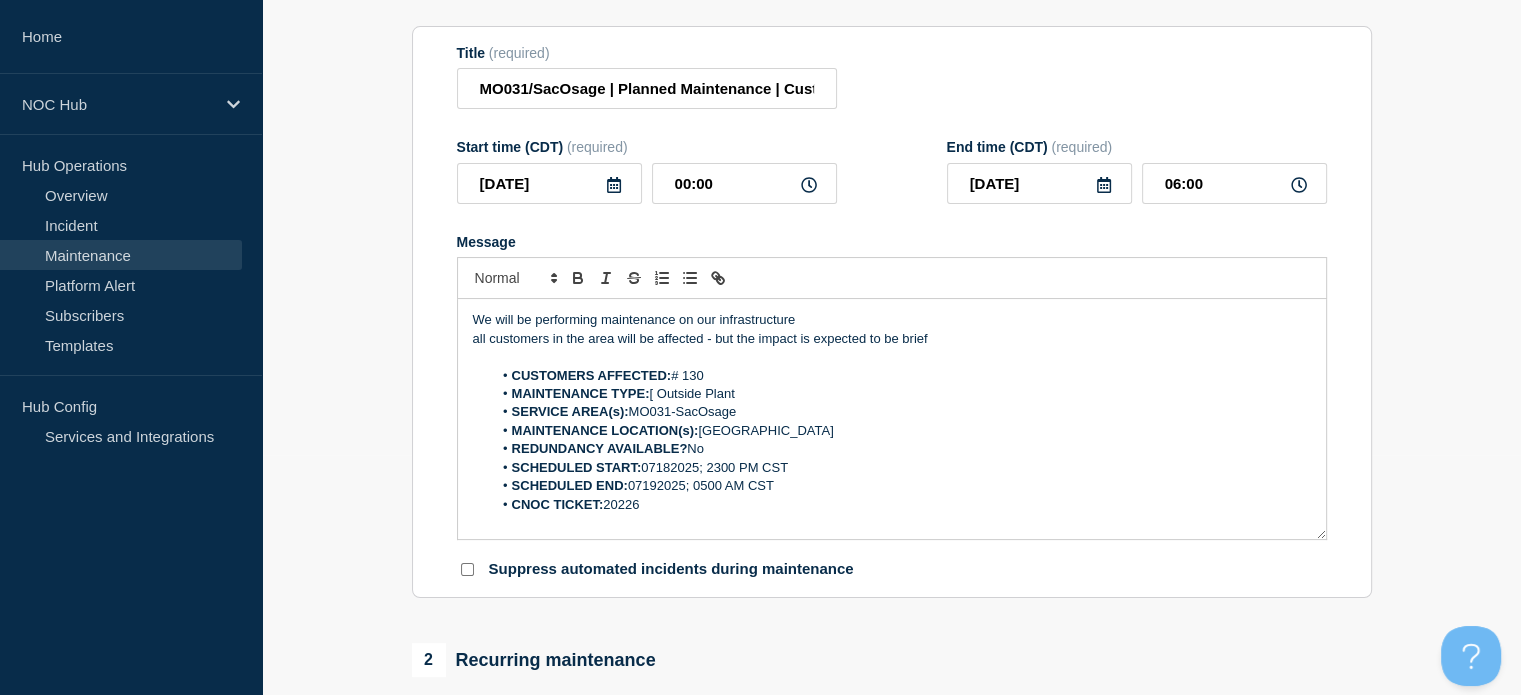click on "Title  (required) MO031/SacOsage | Planned Maintenance | Customers Affected" at bounding box center (892, 77) 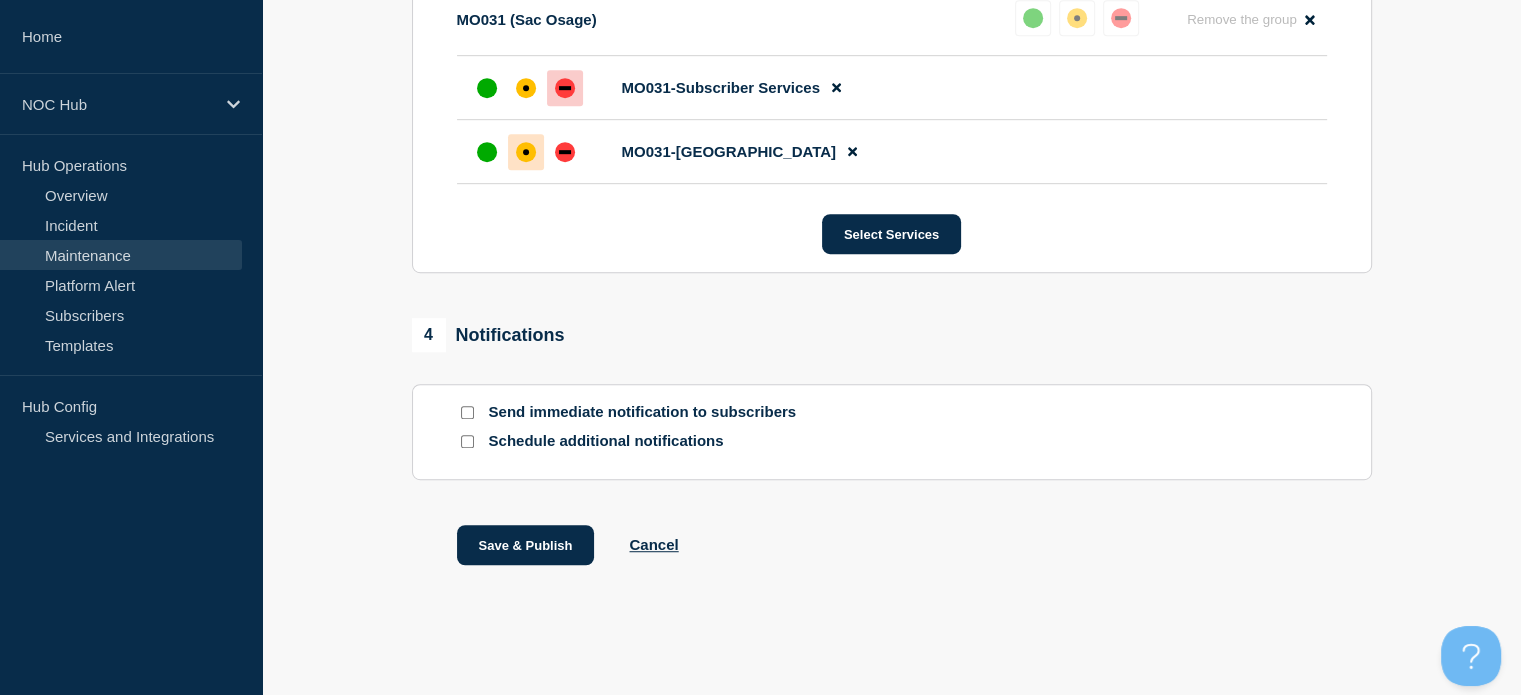 scroll, scrollTop: 1152, scrollLeft: 0, axis: vertical 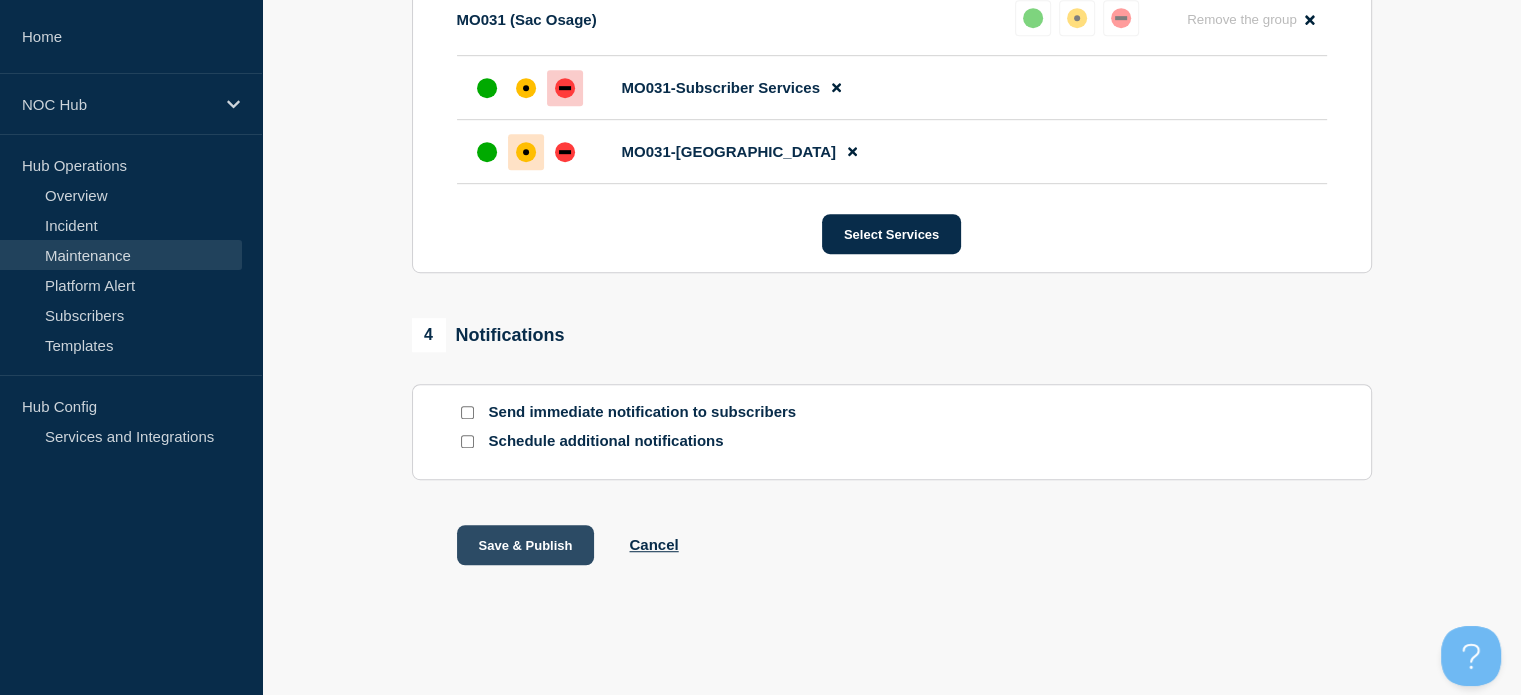 click on "Save & Publish" at bounding box center (526, 545) 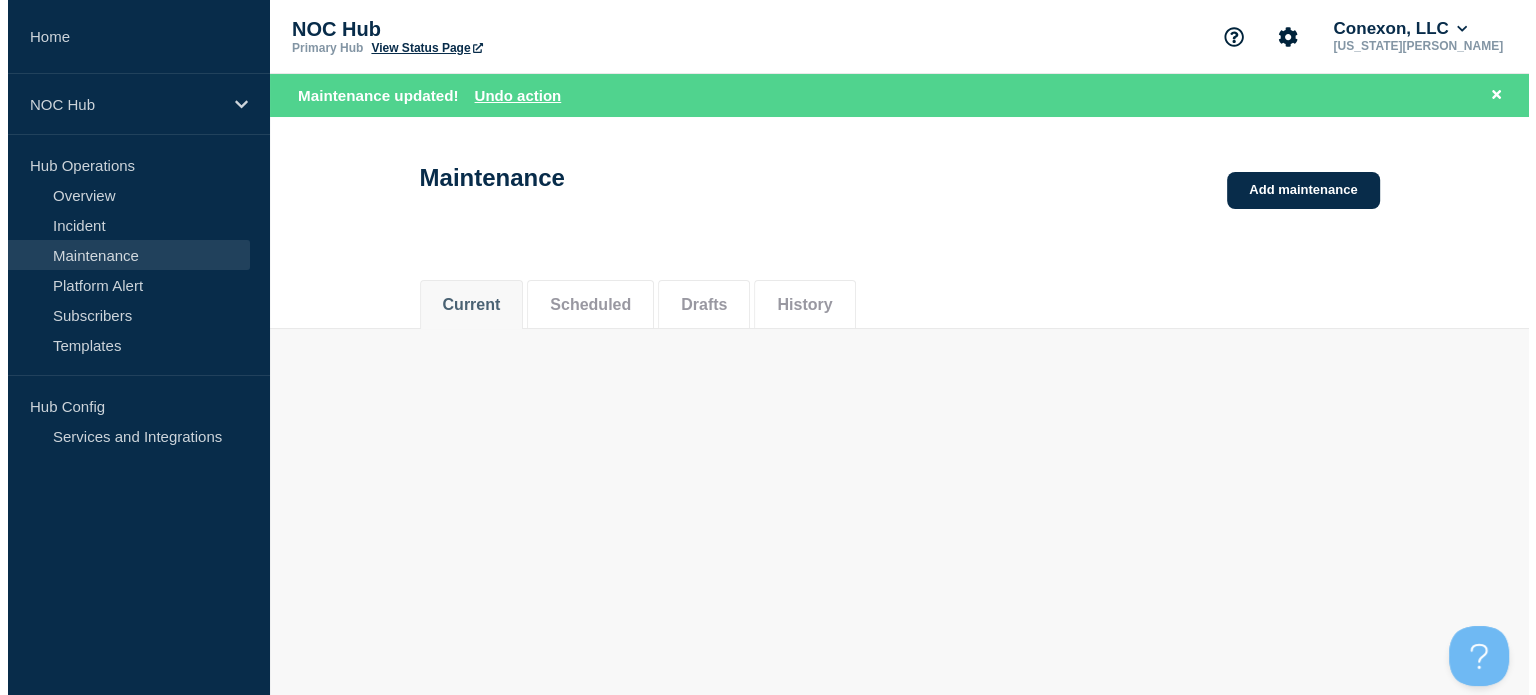 scroll, scrollTop: 0, scrollLeft: 0, axis: both 